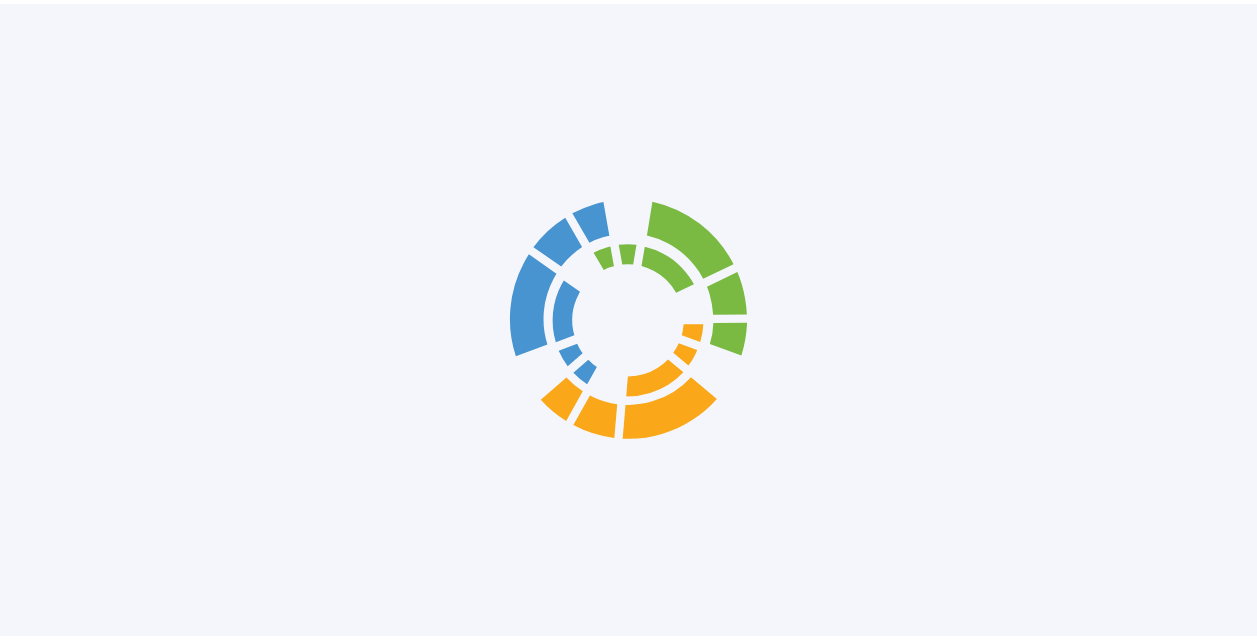scroll, scrollTop: 0, scrollLeft: 0, axis: both 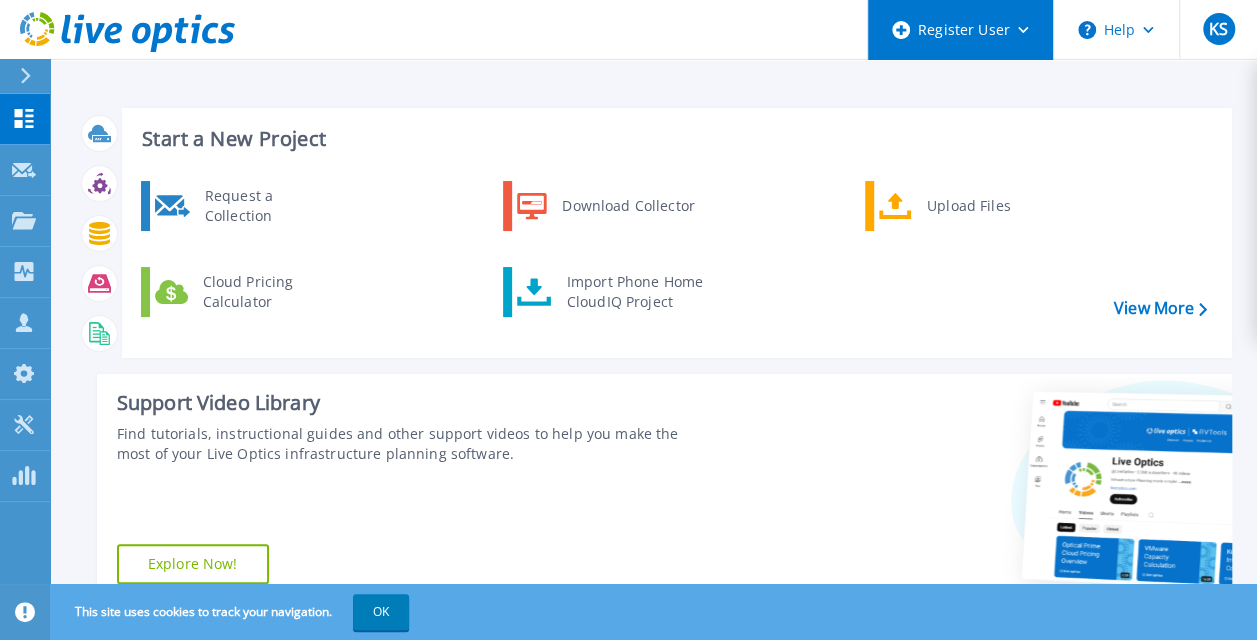 click on "Register User" at bounding box center [960, 30] 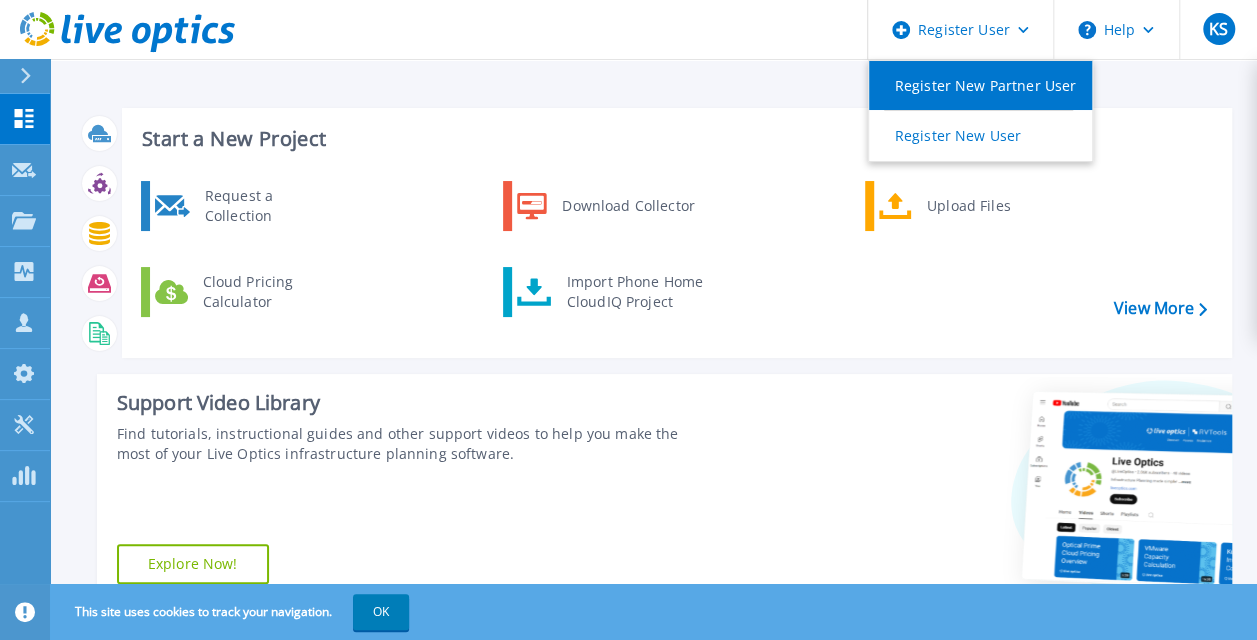 click on "Register New Partner User" at bounding box center (980, 85) 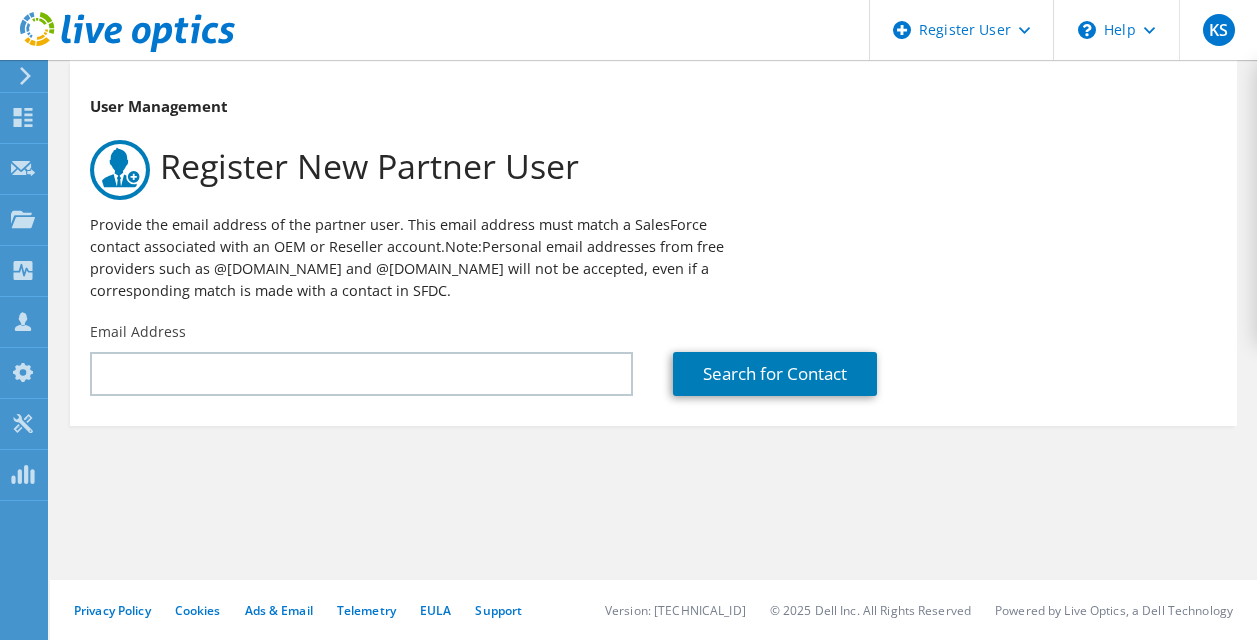 scroll, scrollTop: 0, scrollLeft: 0, axis: both 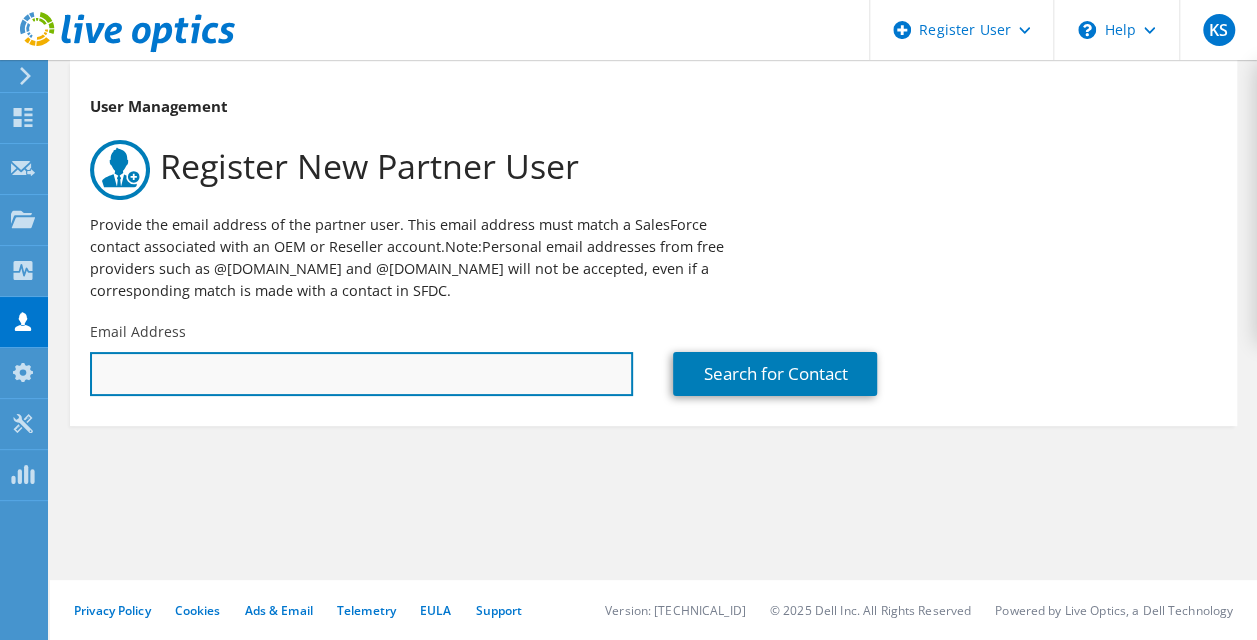 click at bounding box center (361, 374) 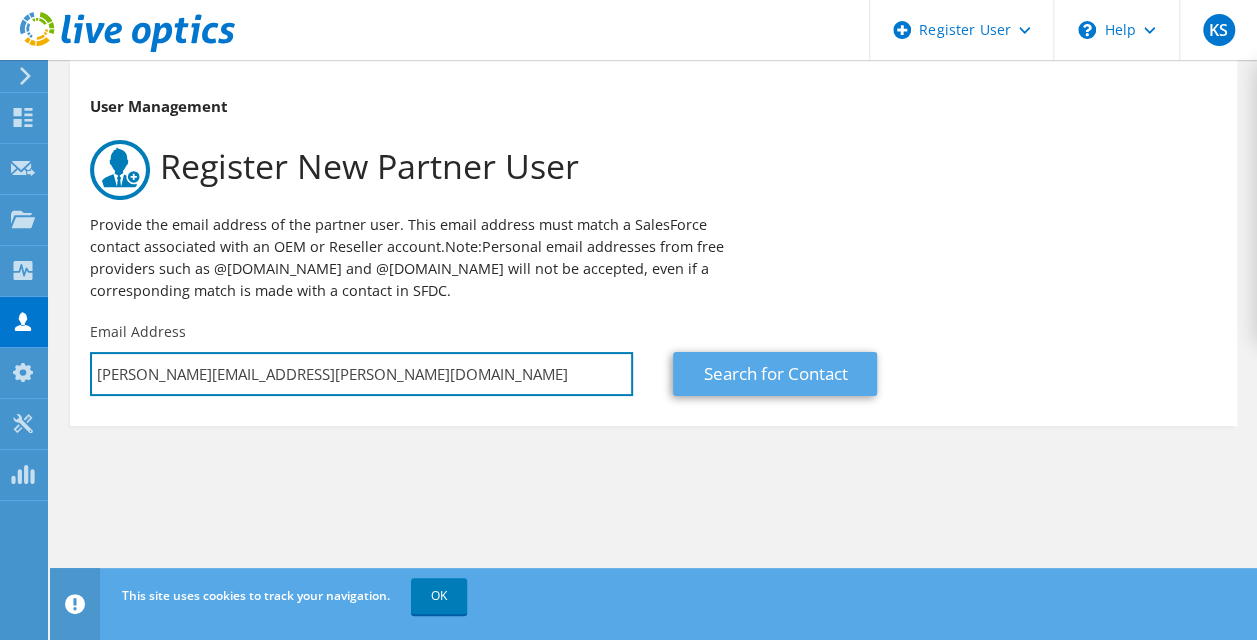 type on "frank.pam@newebinfo.com.tw" 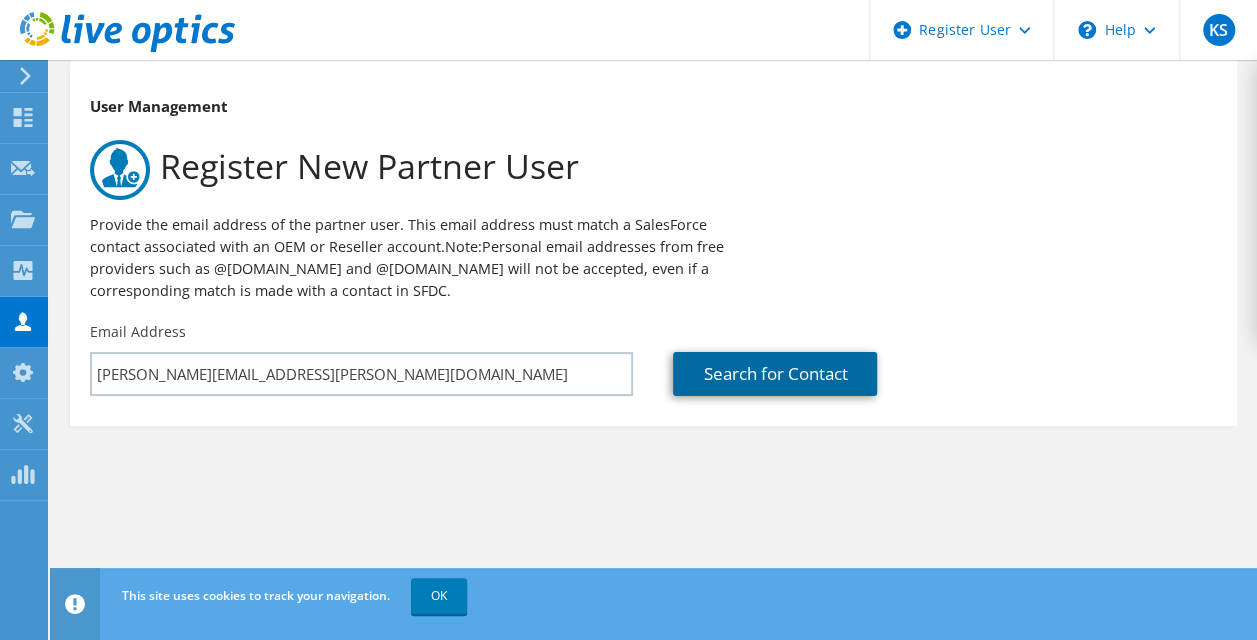 click on "Search for Contact" at bounding box center (775, 374) 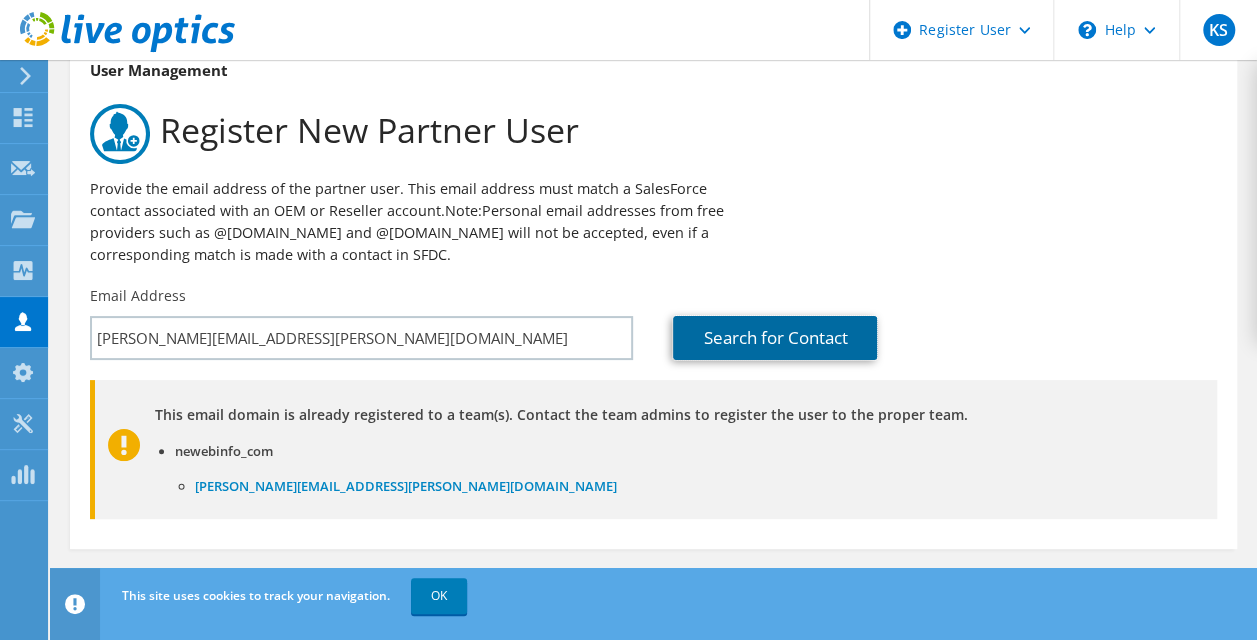 scroll, scrollTop: 66, scrollLeft: 0, axis: vertical 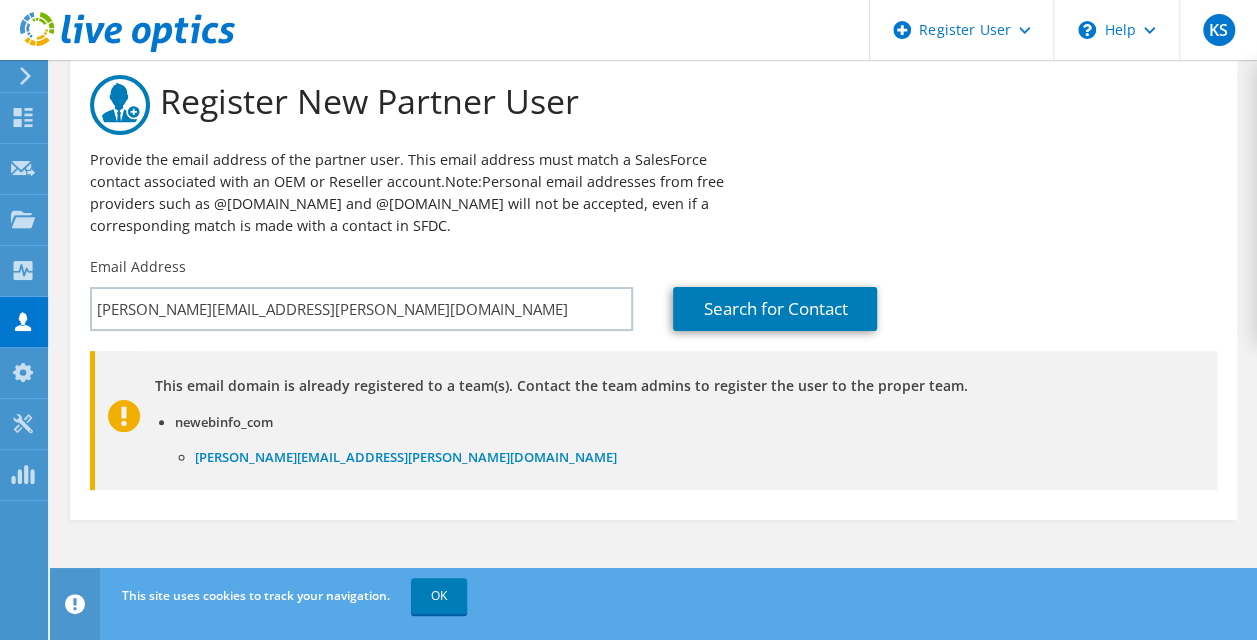 drag, startPoint x: 965, startPoint y: 394, endPoint x: 156, endPoint y: 394, distance: 809 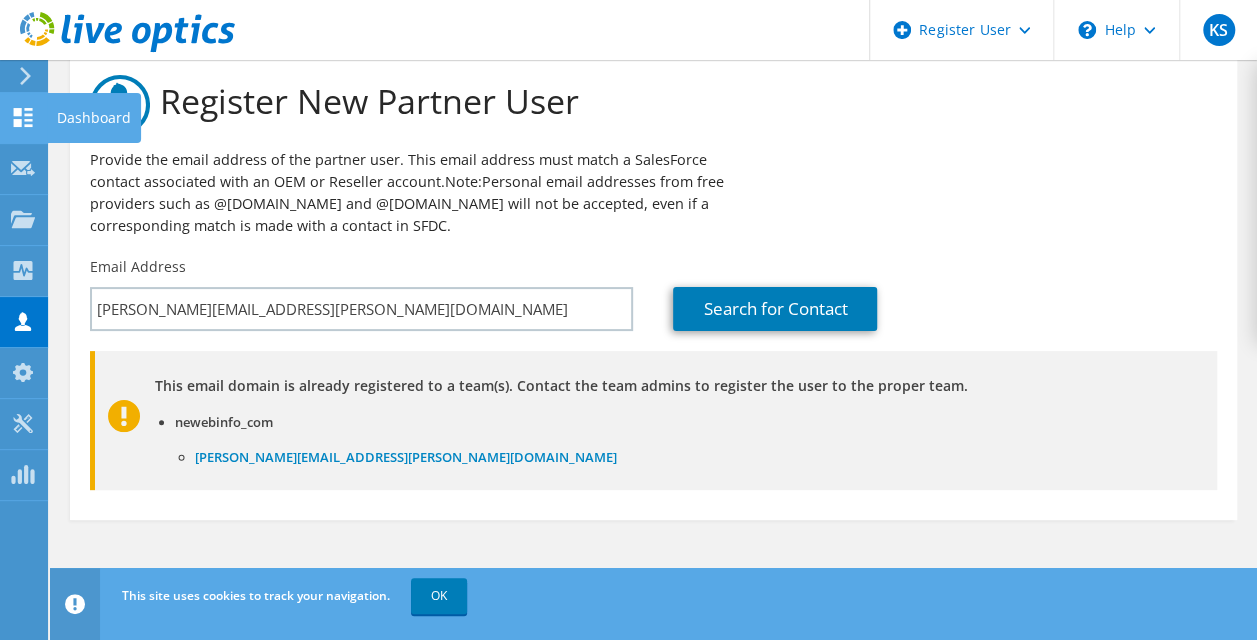 click 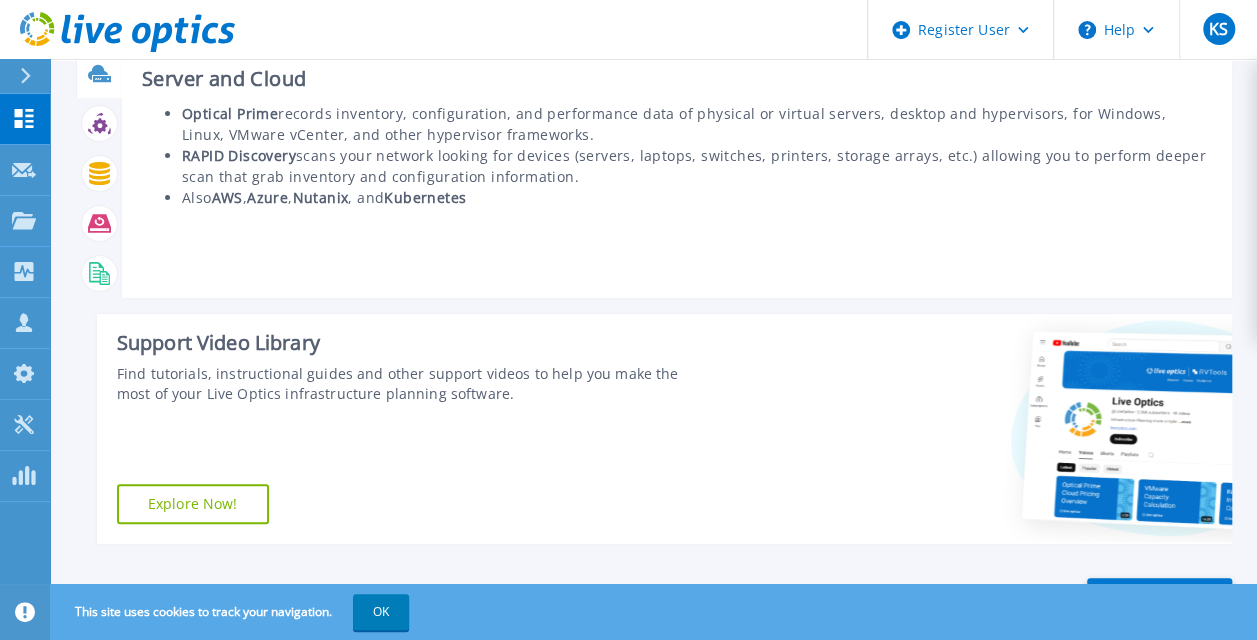 scroll, scrollTop: 0, scrollLeft: 0, axis: both 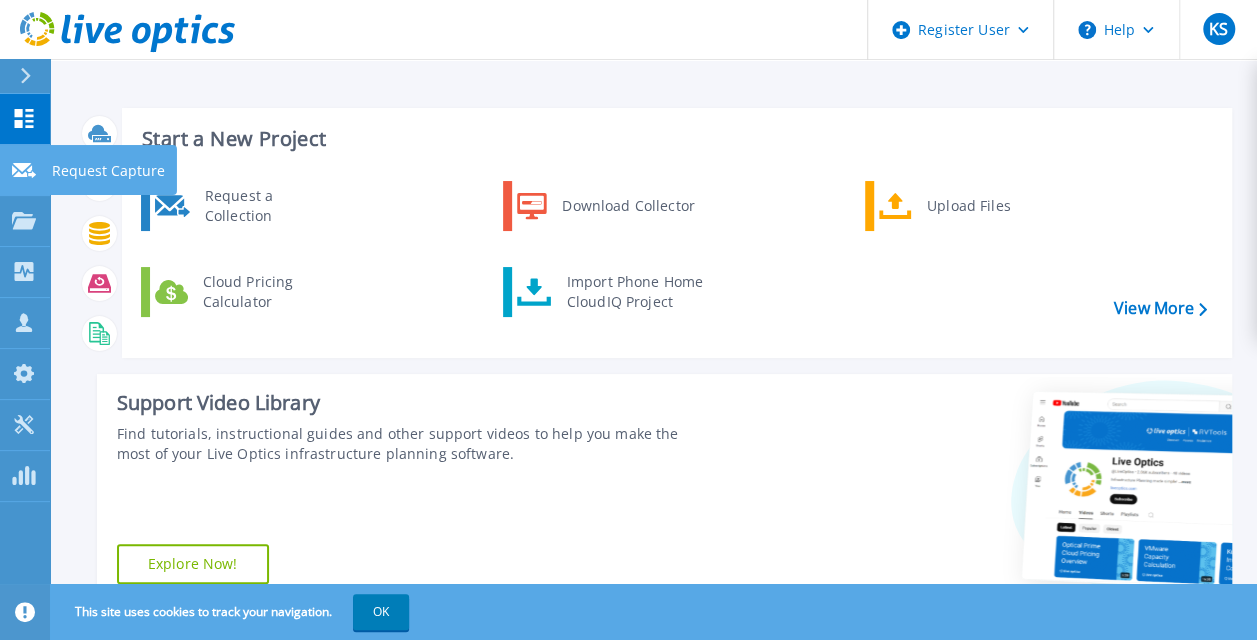 click on "Request Capture Request Capture" at bounding box center (25, 170) 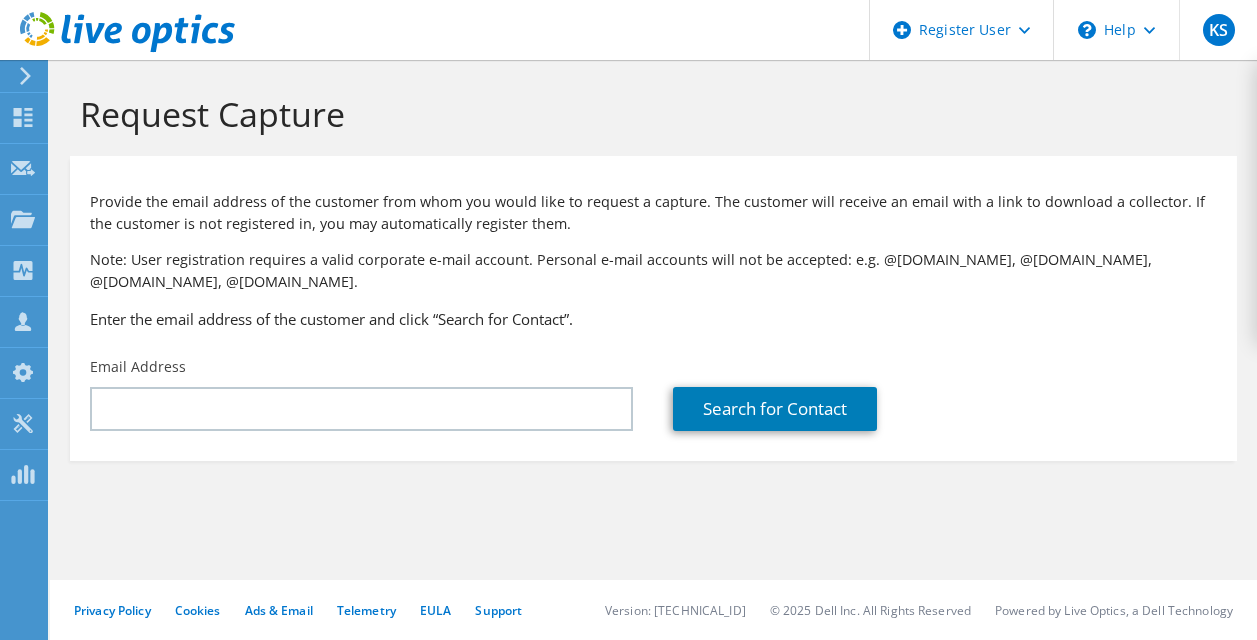 scroll, scrollTop: 0, scrollLeft: 0, axis: both 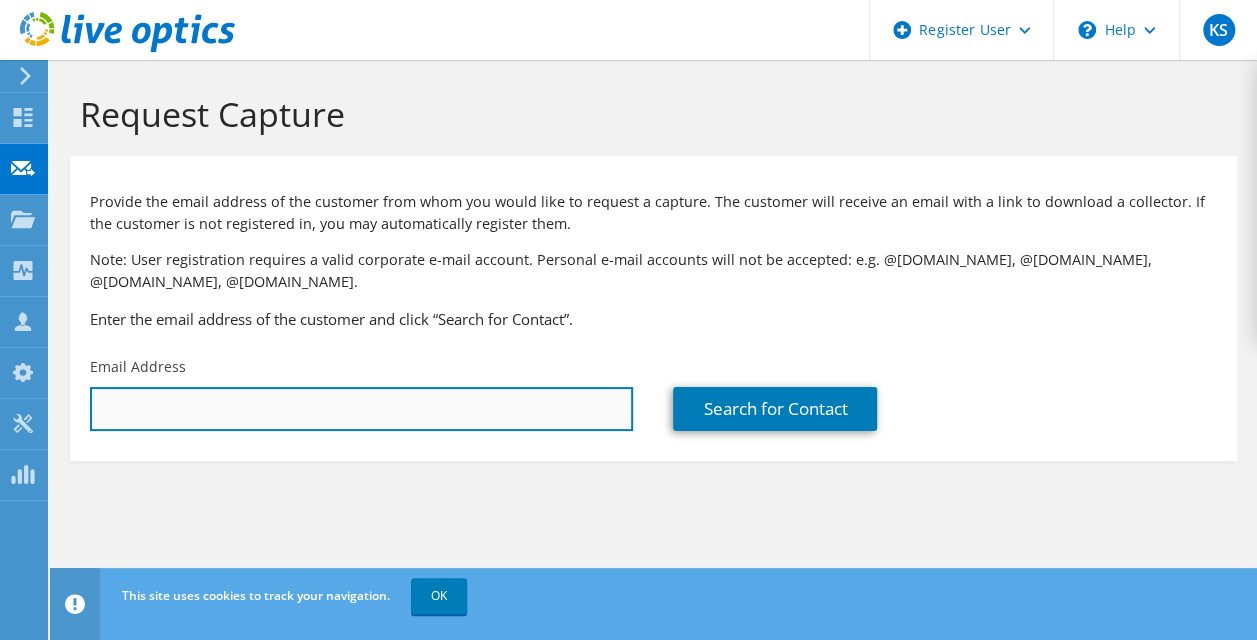 click at bounding box center (361, 409) 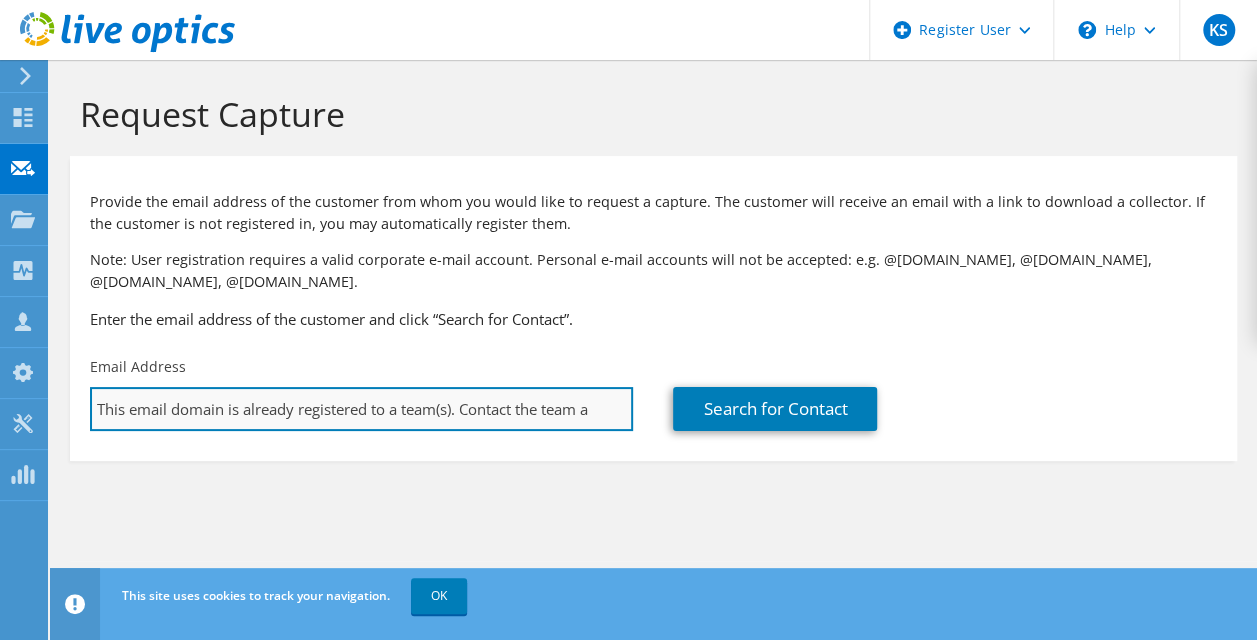 scroll, scrollTop: 0, scrollLeft: 0, axis: both 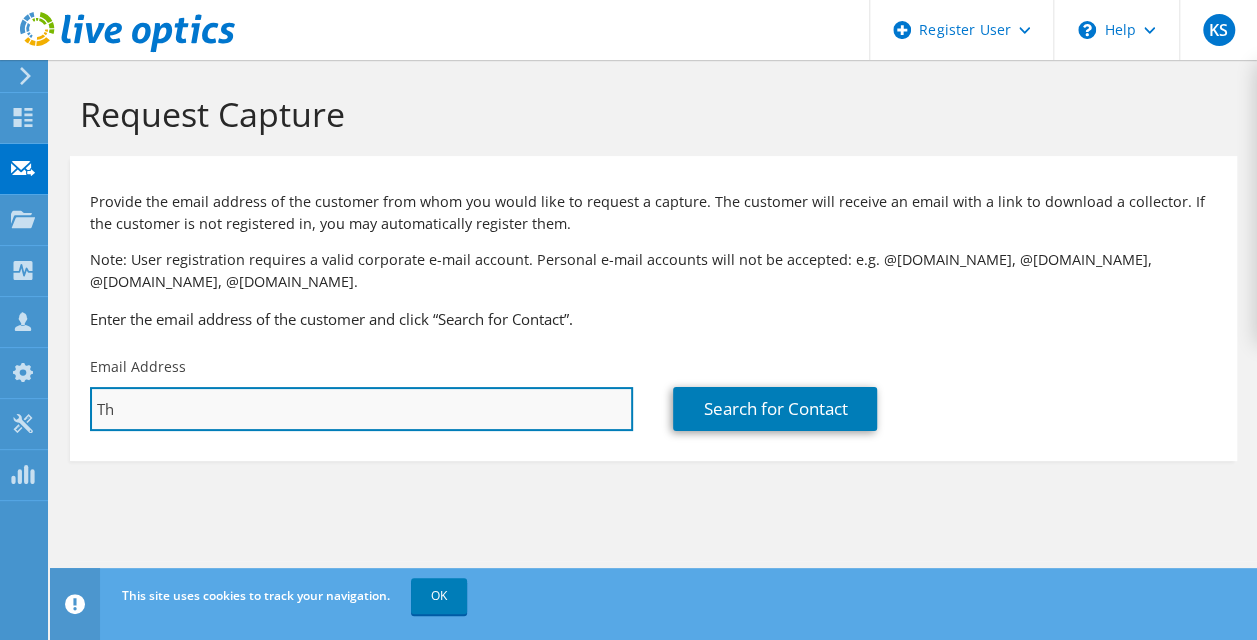 type on "T" 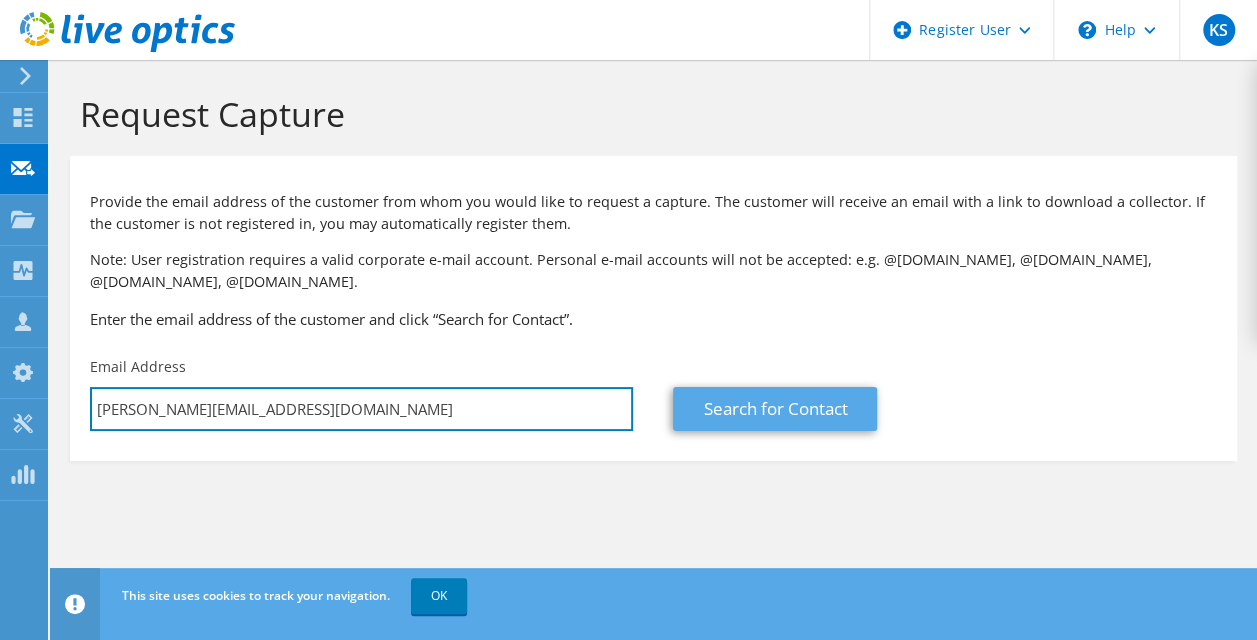 type on "frank.pan@newebinfo.com.tw" 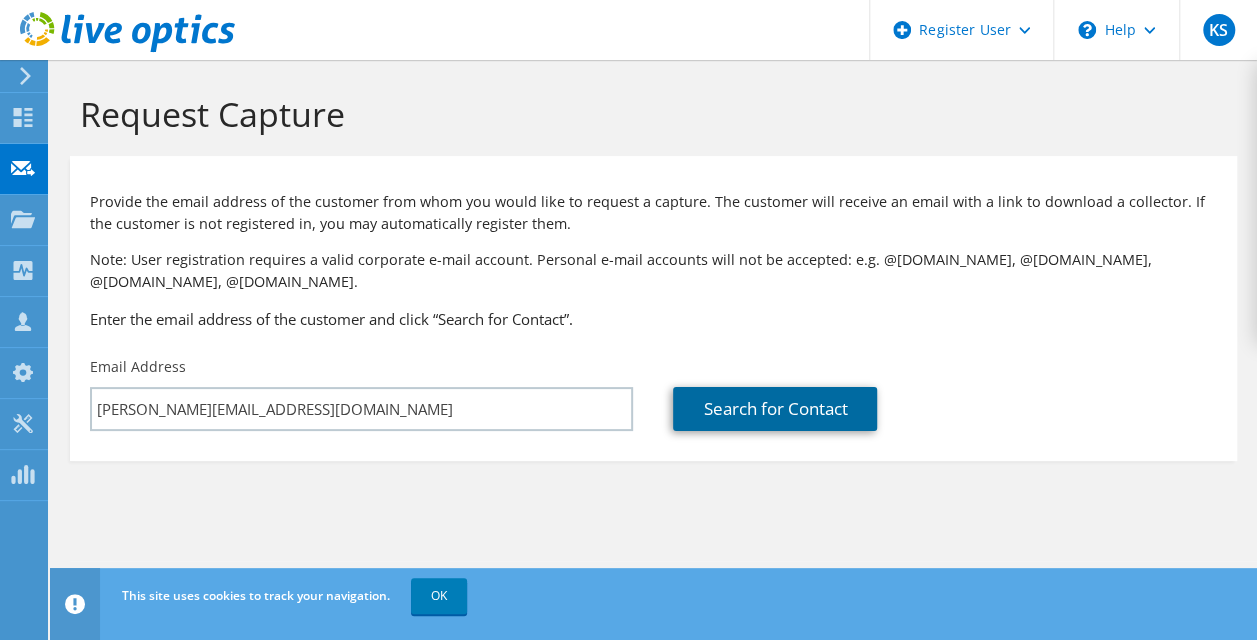 click on "Search for Contact" at bounding box center [775, 409] 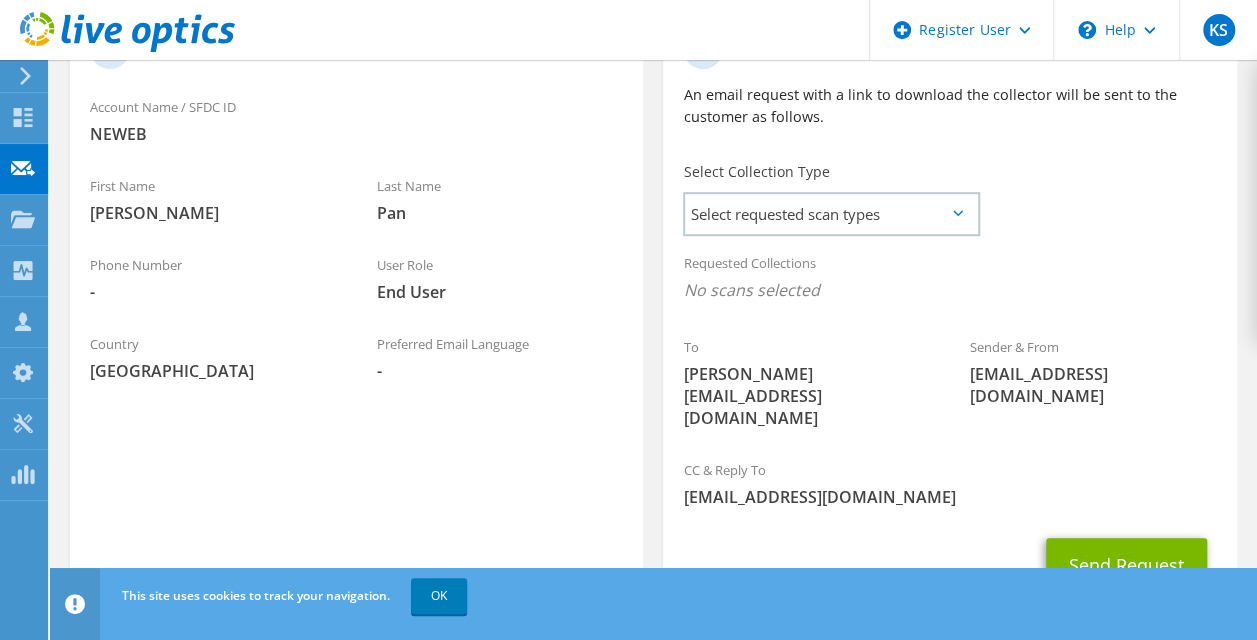 scroll, scrollTop: 500, scrollLeft: 0, axis: vertical 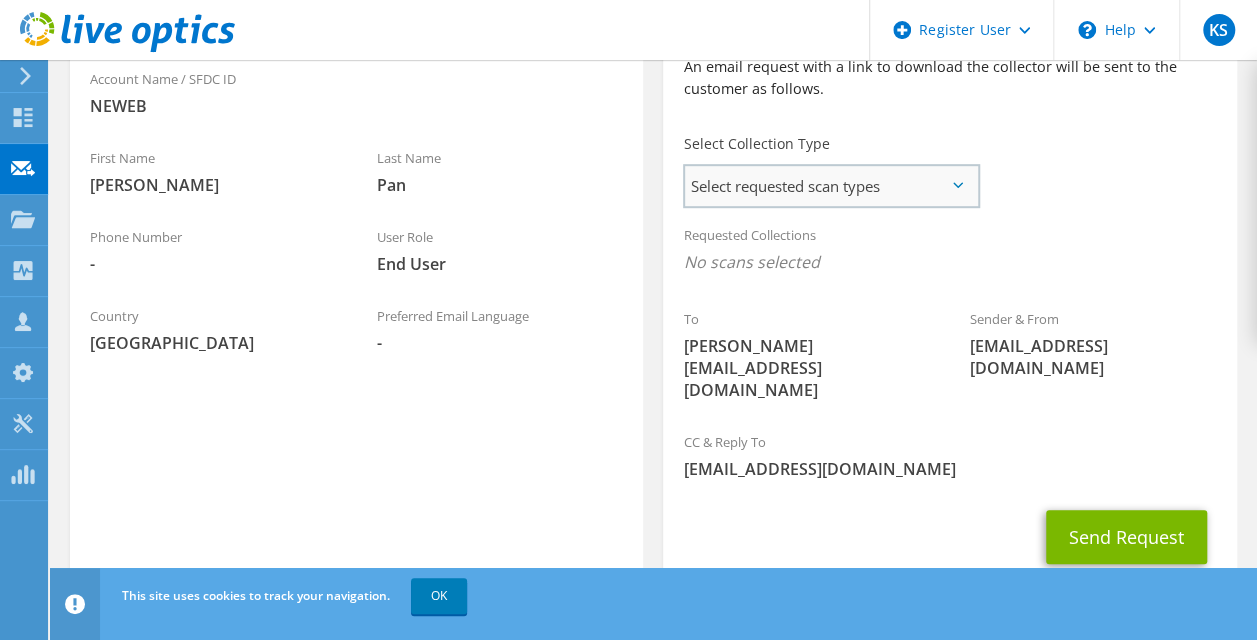 click on "Select requested scan types" at bounding box center [831, 186] 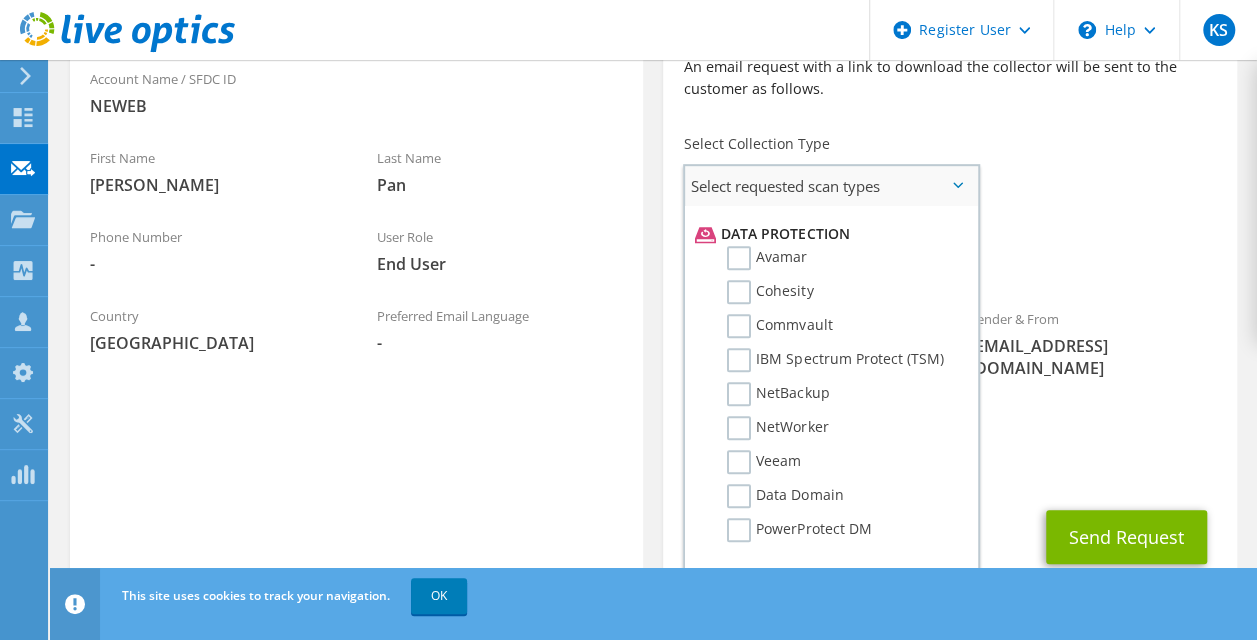 scroll, scrollTop: 883, scrollLeft: 0, axis: vertical 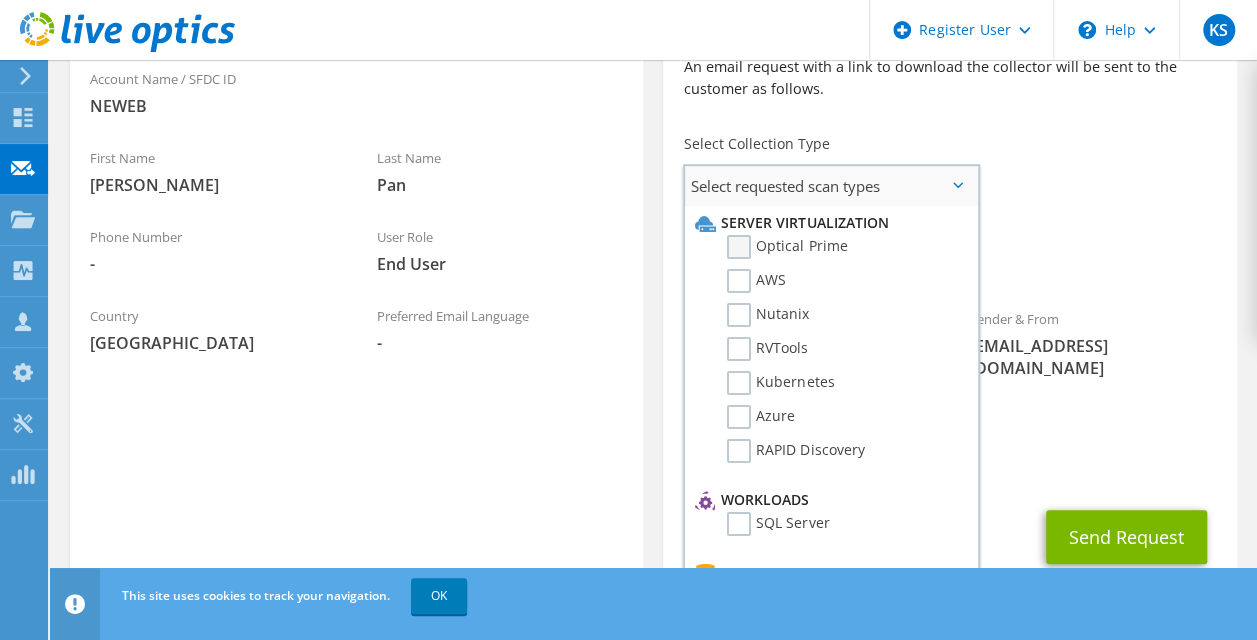 click on "Optical Prime" at bounding box center (787, 247) 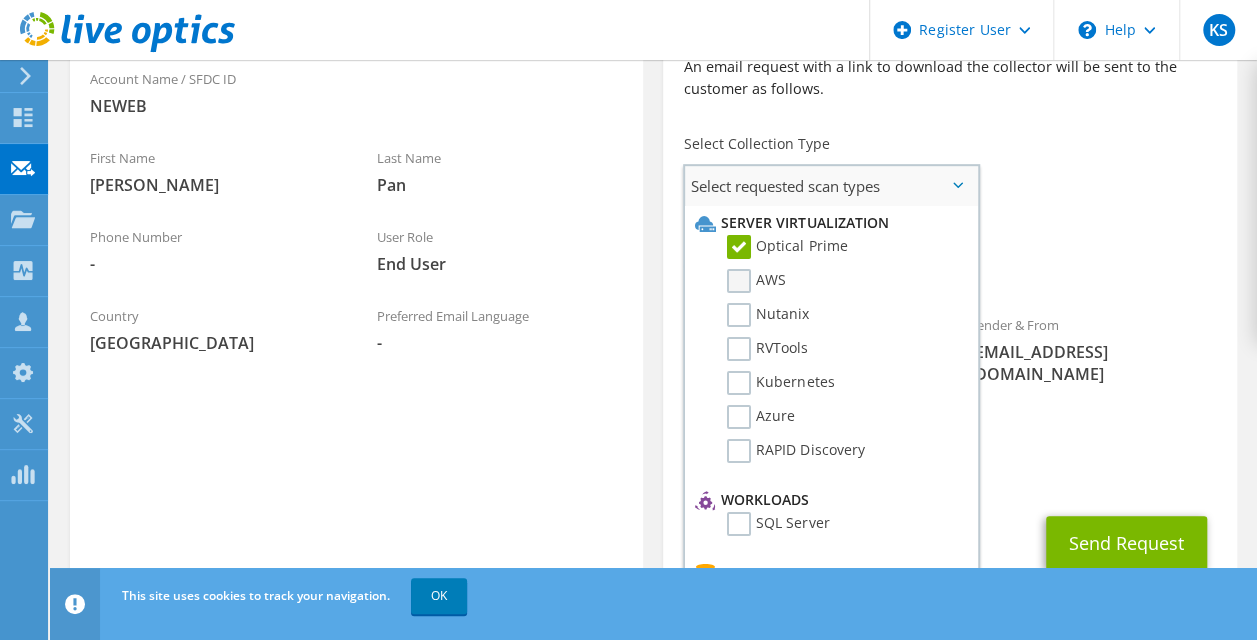 click on "AWS" at bounding box center [756, 281] 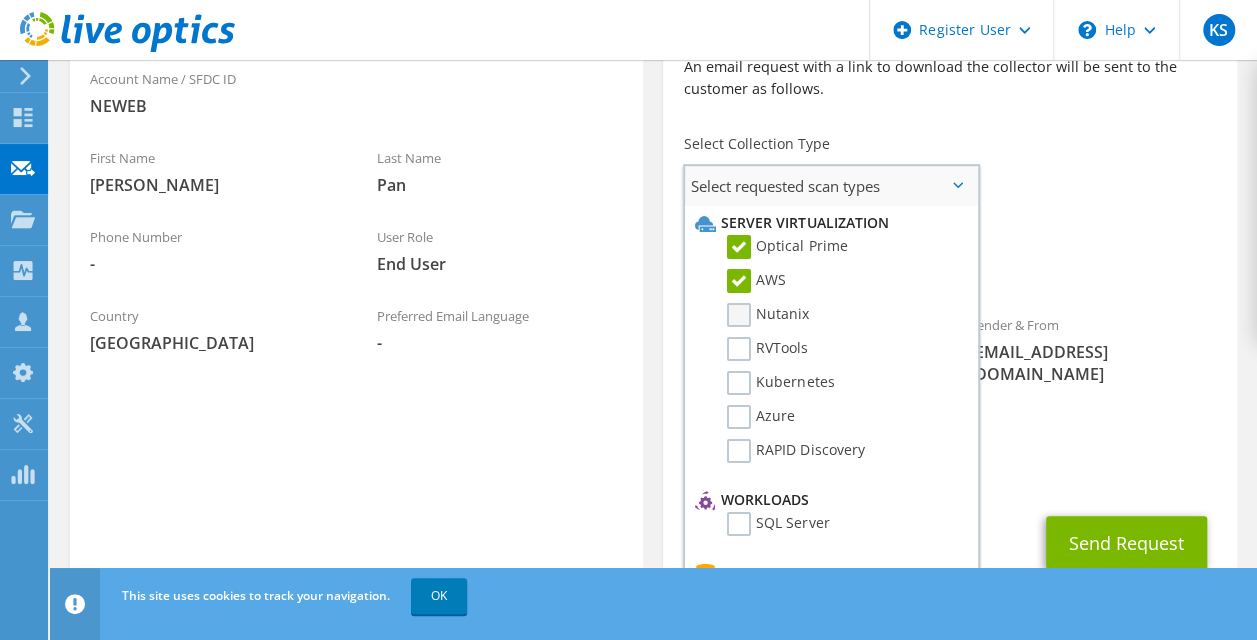 click on "Nutanix" at bounding box center [768, 315] 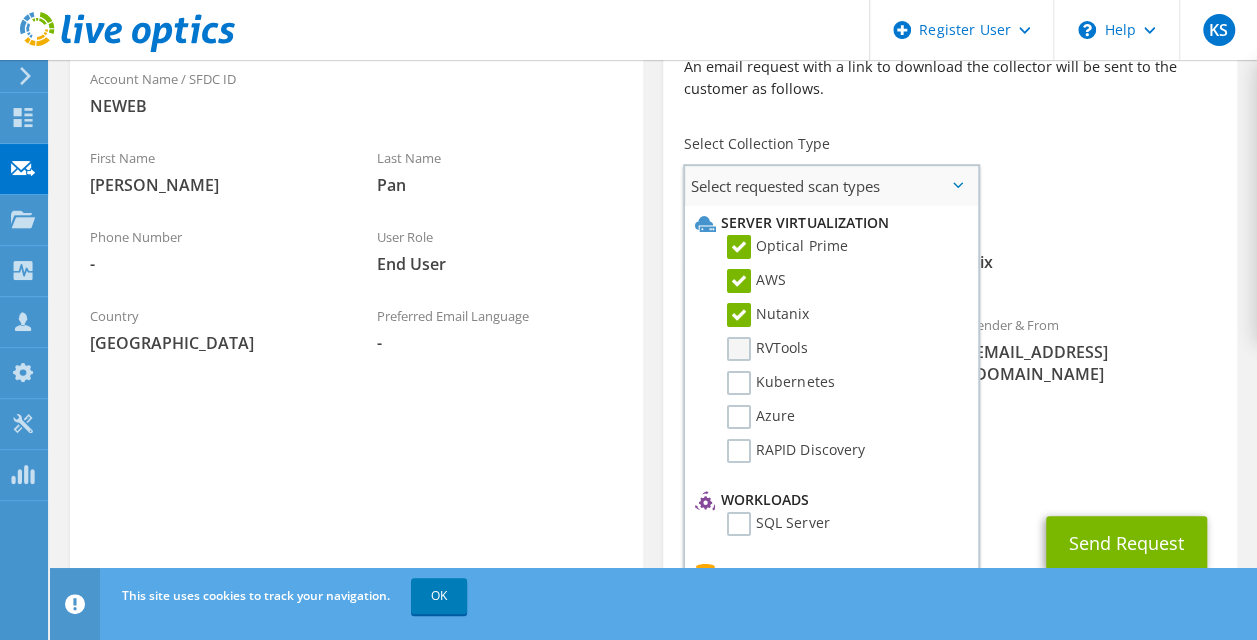 click on "RVTools" at bounding box center (767, 349) 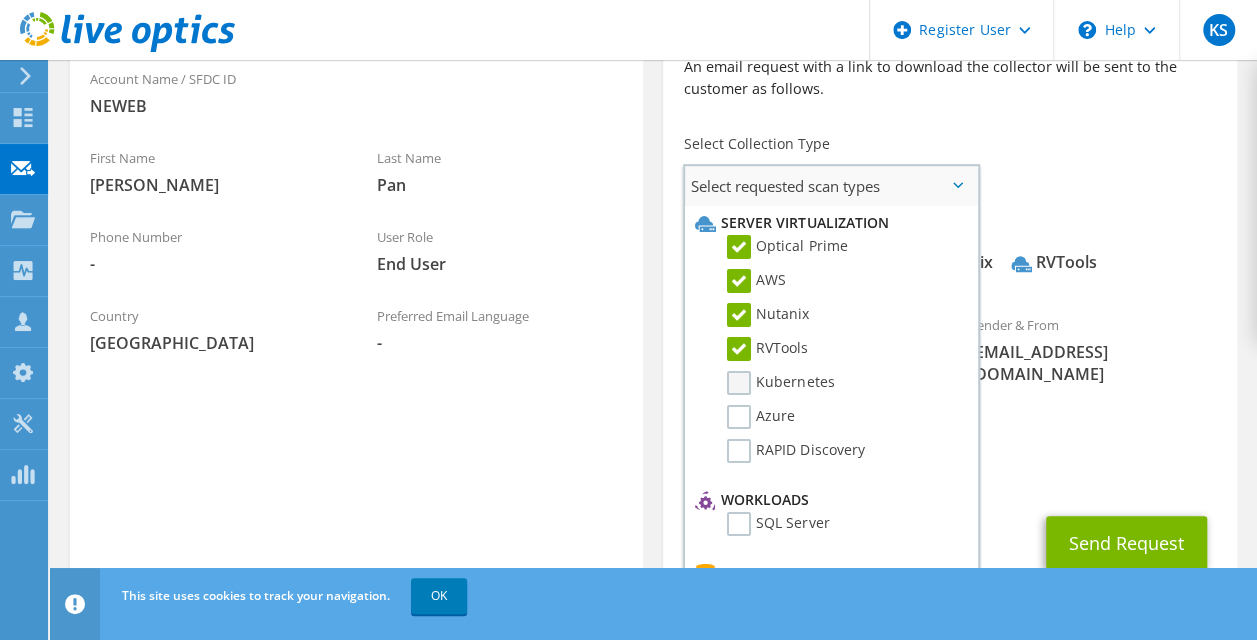 click on "Kubernetes" at bounding box center (780, 383) 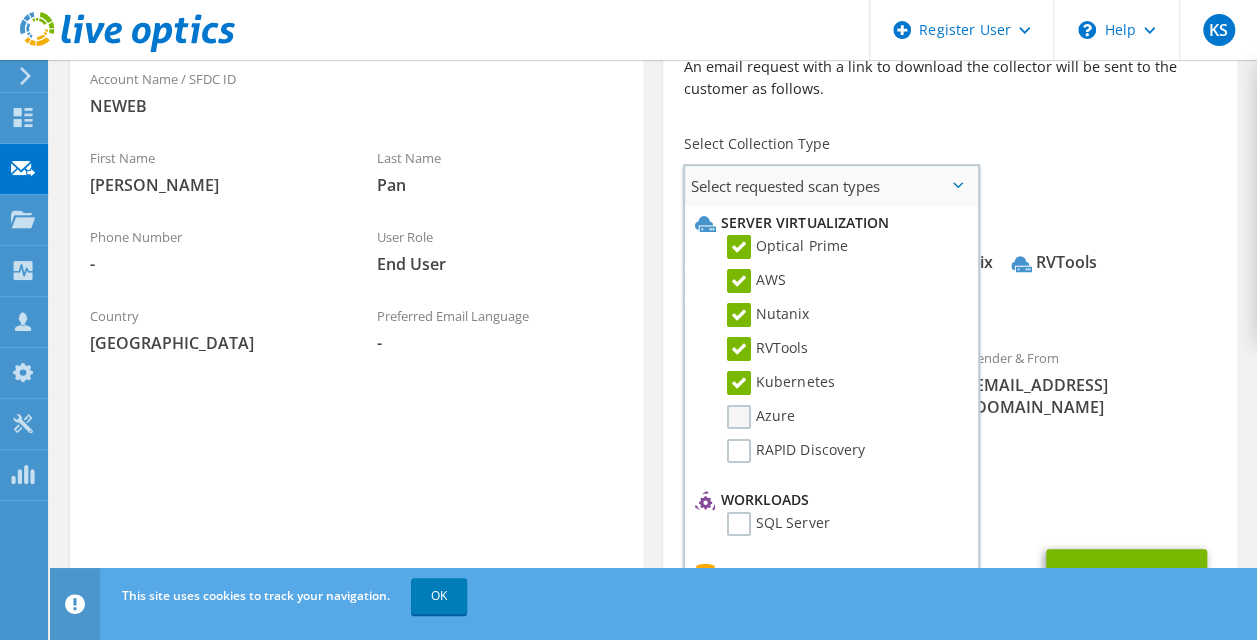 click on "Azure" at bounding box center [761, 417] 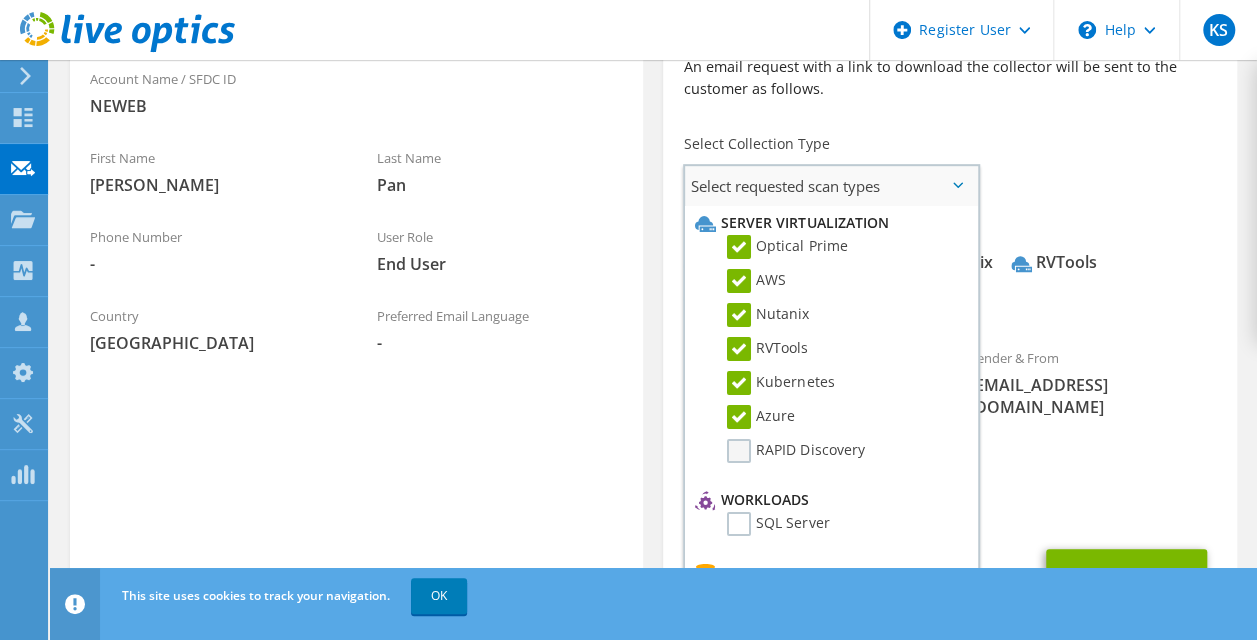 click on "RAPID Discovery" at bounding box center [795, 451] 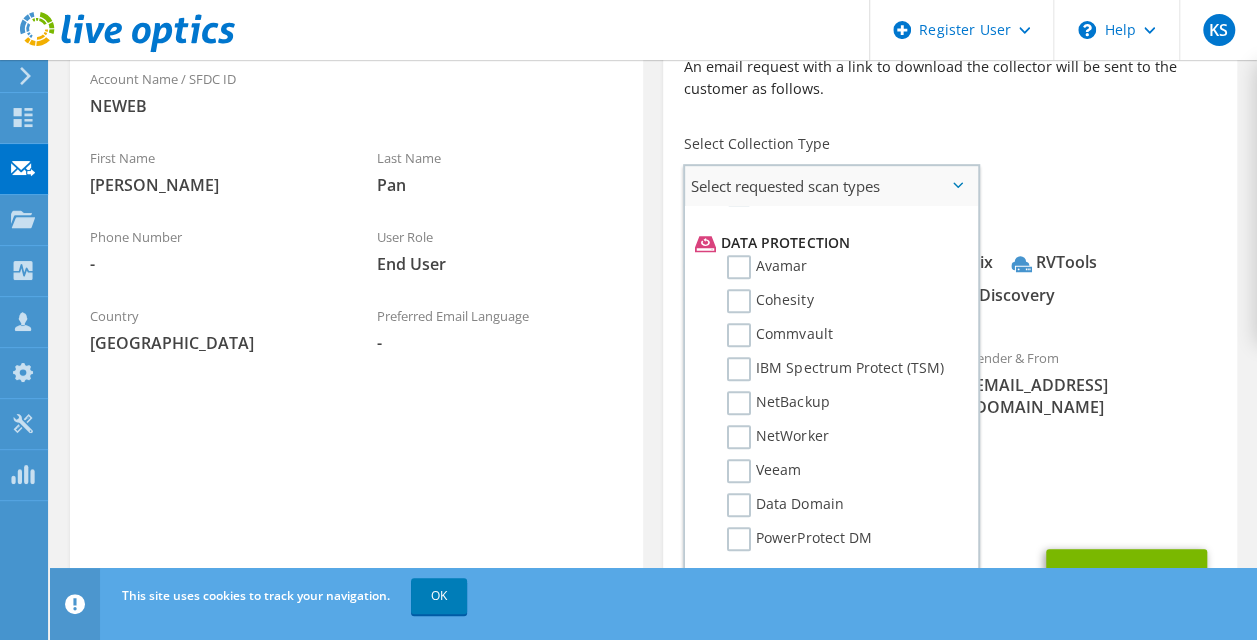 scroll, scrollTop: 883, scrollLeft: 0, axis: vertical 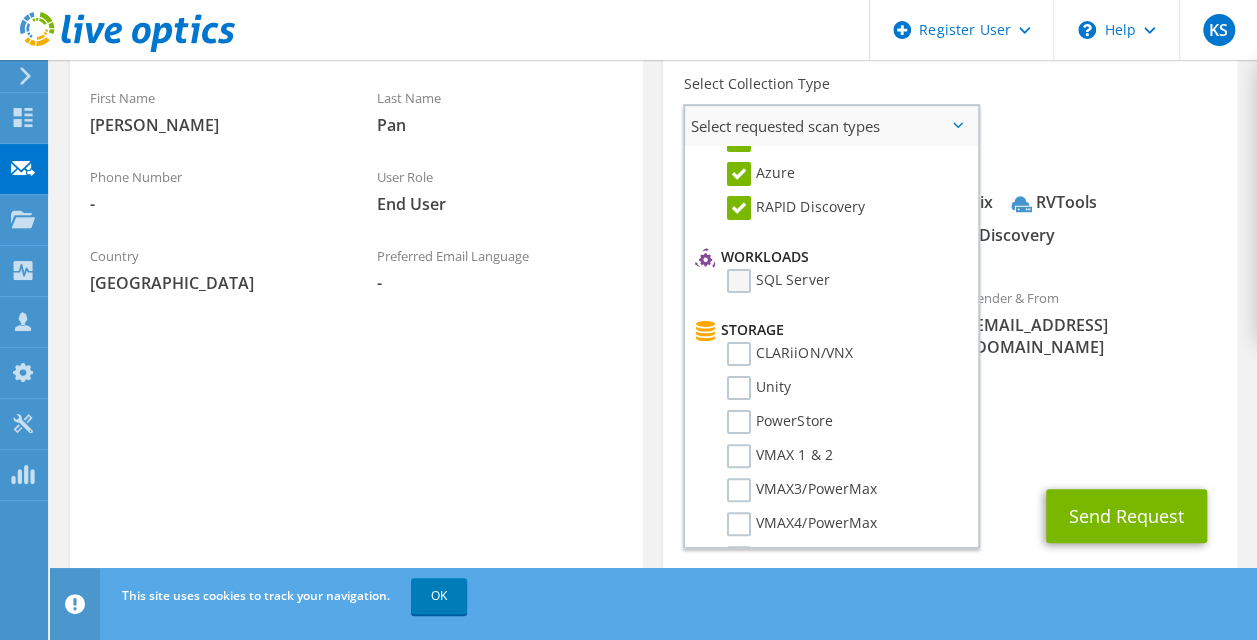 click on "SQL Server" at bounding box center (778, 281) 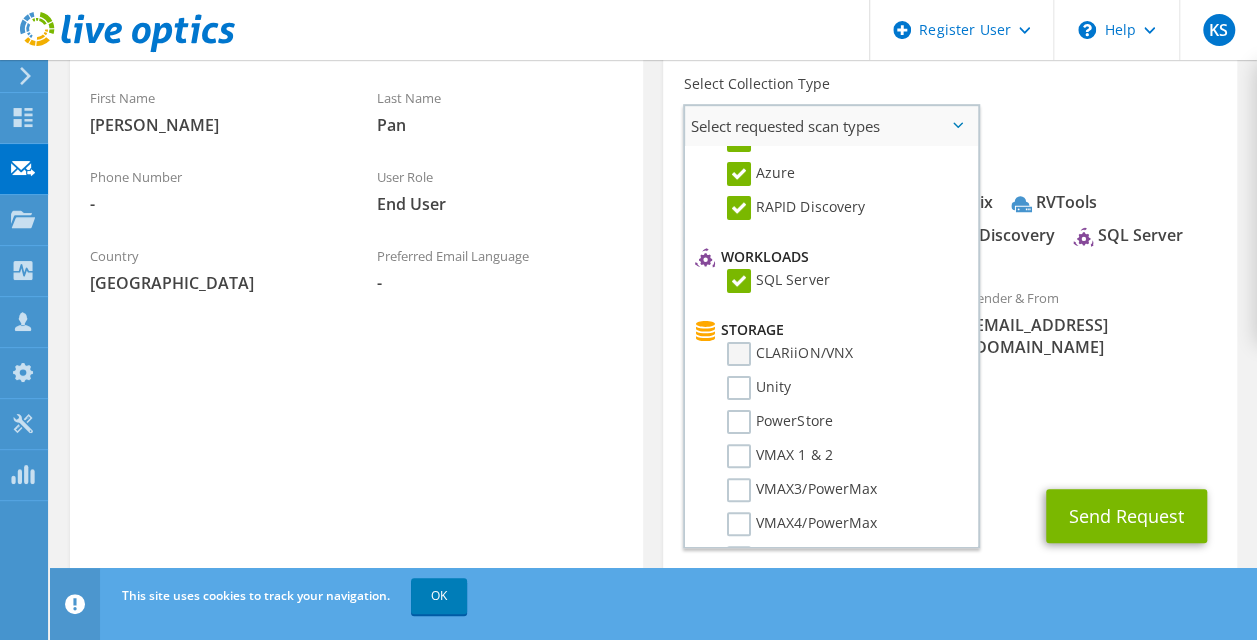 click on "CLARiiON/VNX" at bounding box center [789, 354] 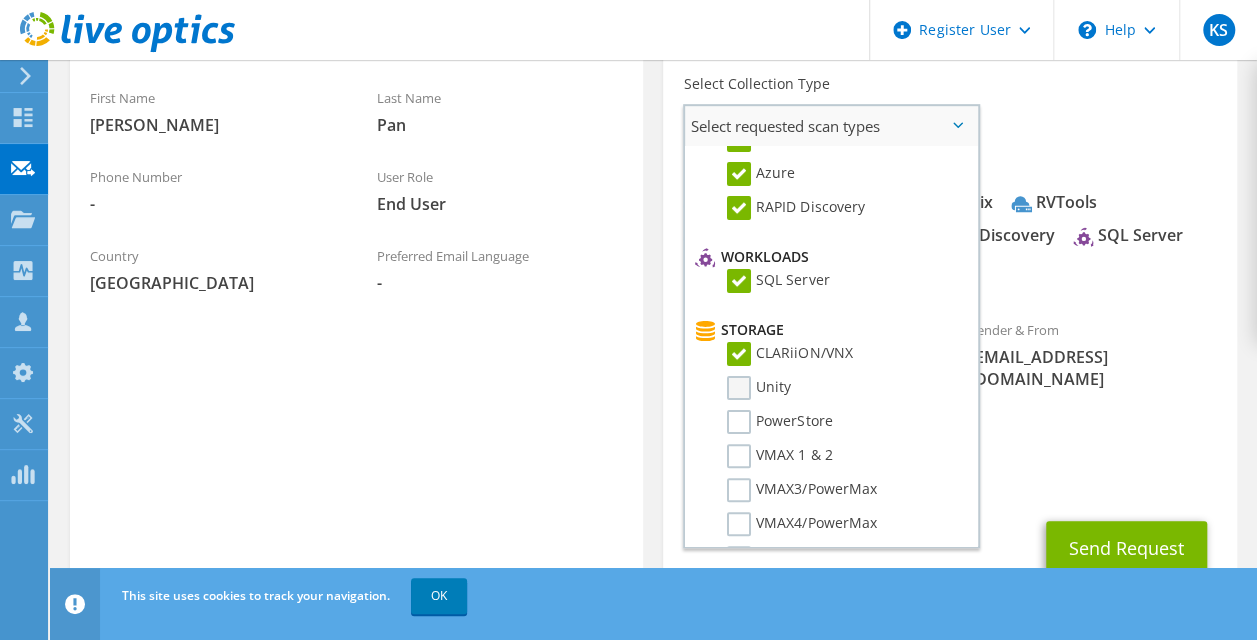 click on "Unity" at bounding box center [759, 388] 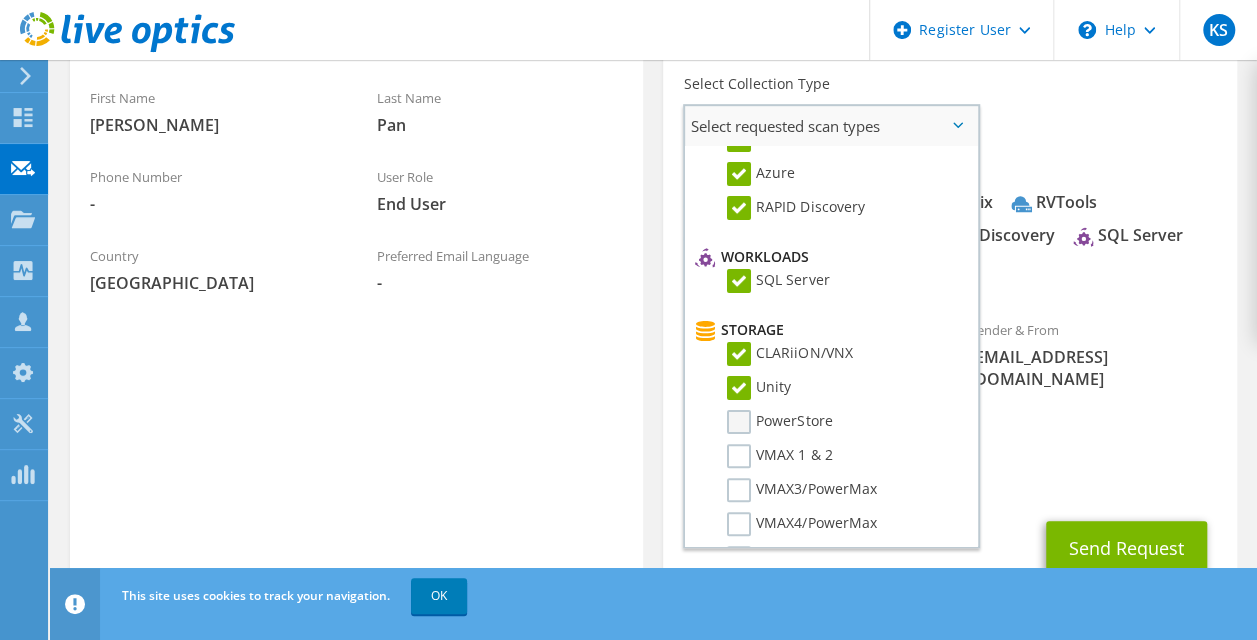 click on "PowerStore" at bounding box center [779, 422] 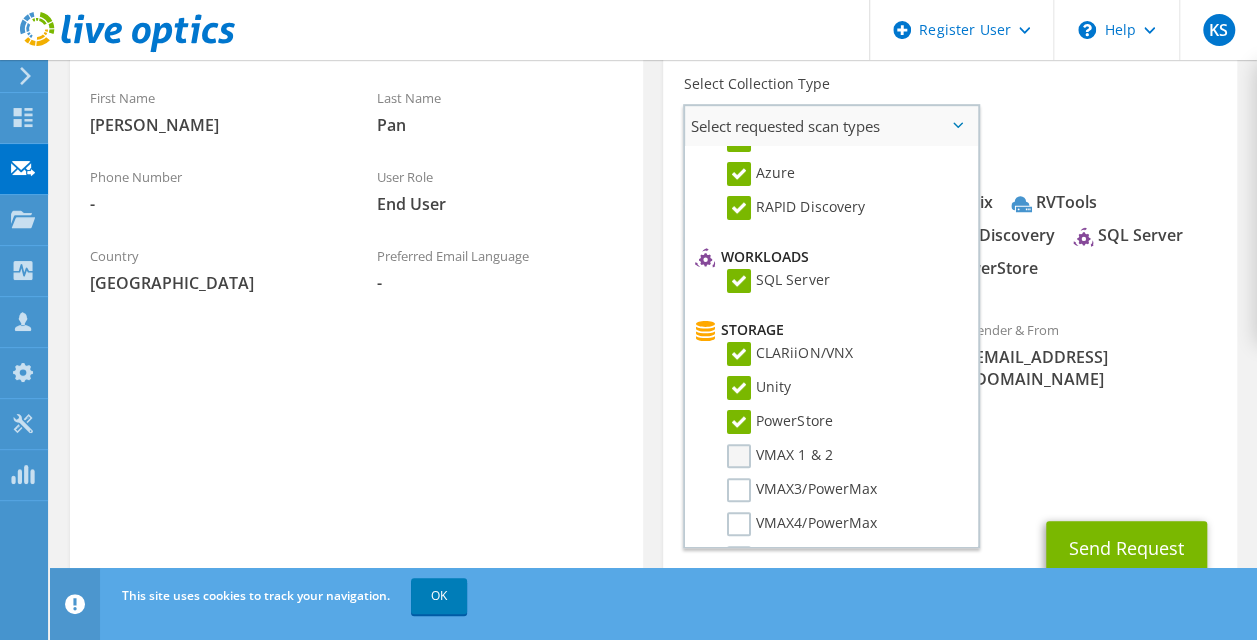 click on "VMAX 1 & 2" at bounding box center (779, 456) 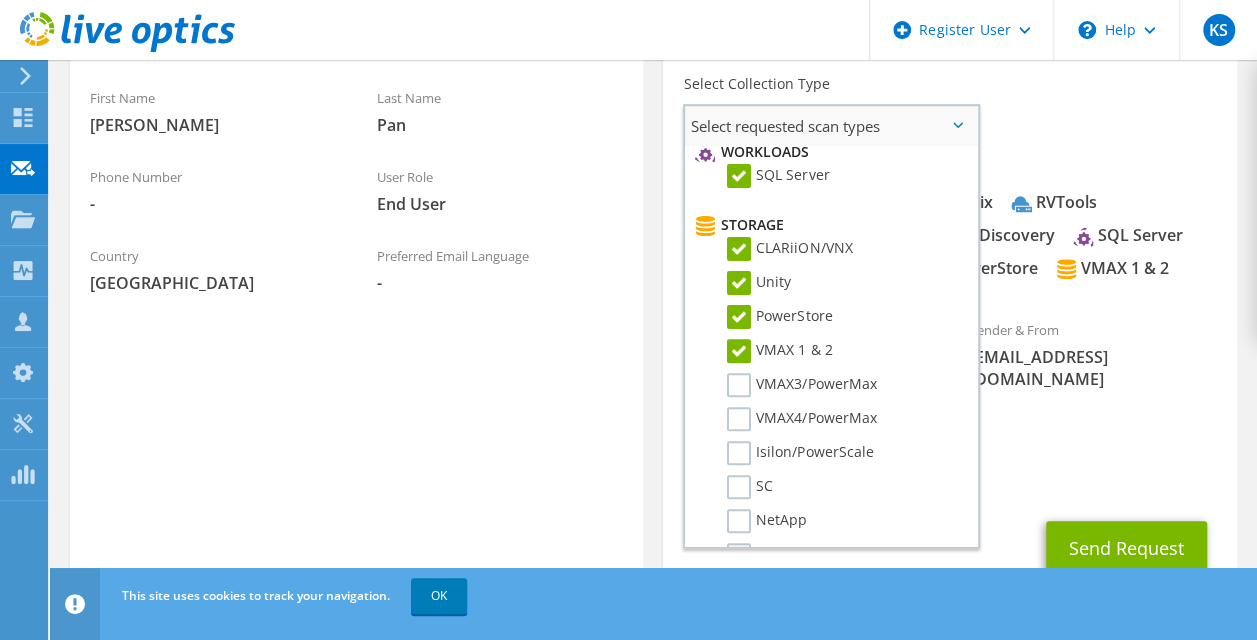scroll, scrollTop: 383, scrollLeft: 0, axis: vertical 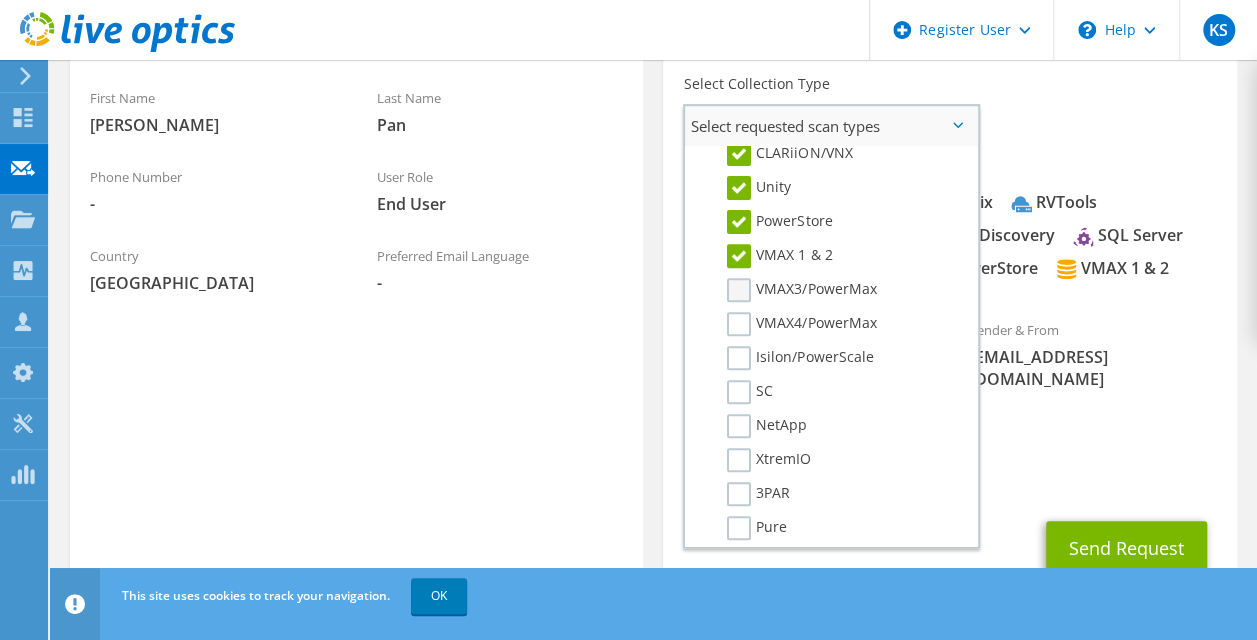 click on "VMAX3/PowerMax" at bounding box center (801, 290) 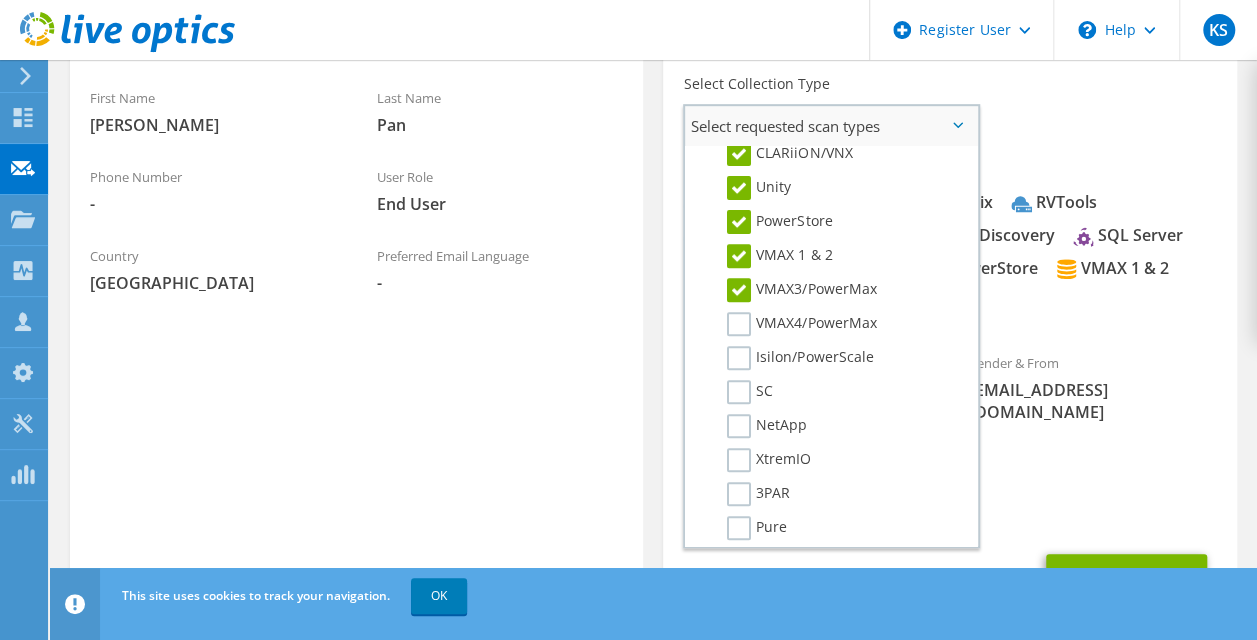 click on "VMAX4/PowerMax" at bounding box center (828, 329) 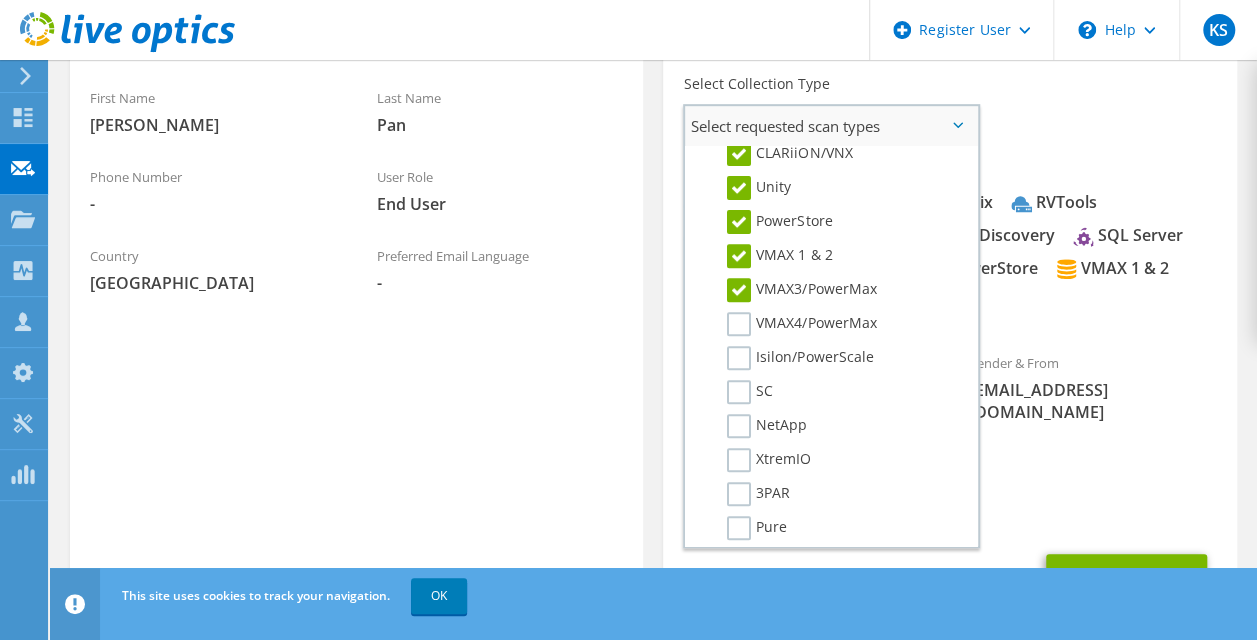 click on "Isilon/PowerScale" at bounding box center (828, 363) 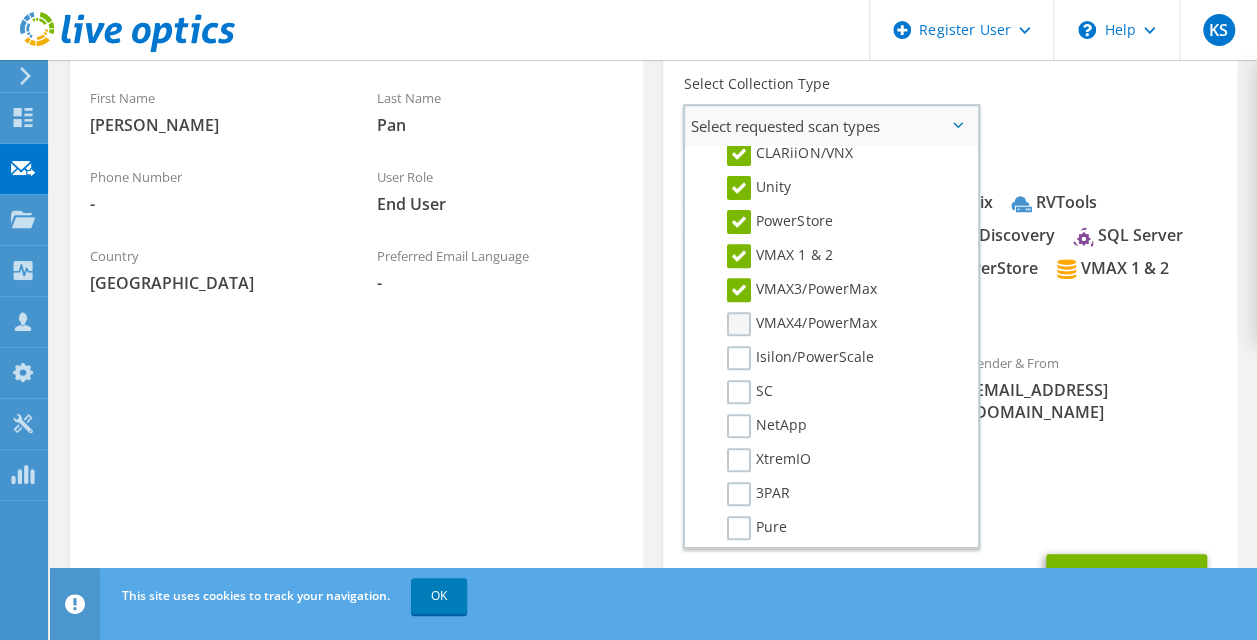 click on "VMAX4/PowerMax" at bounding box center (801, 324) 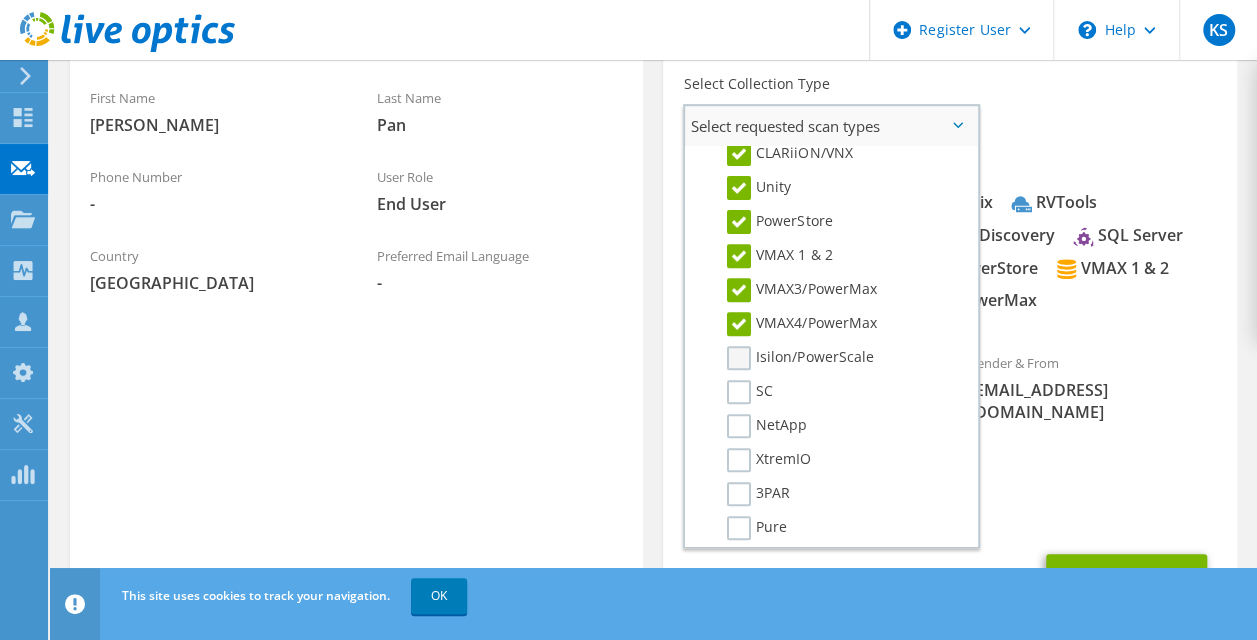 click on "Isilon/PowerScale" at bounding box center [800, 358] 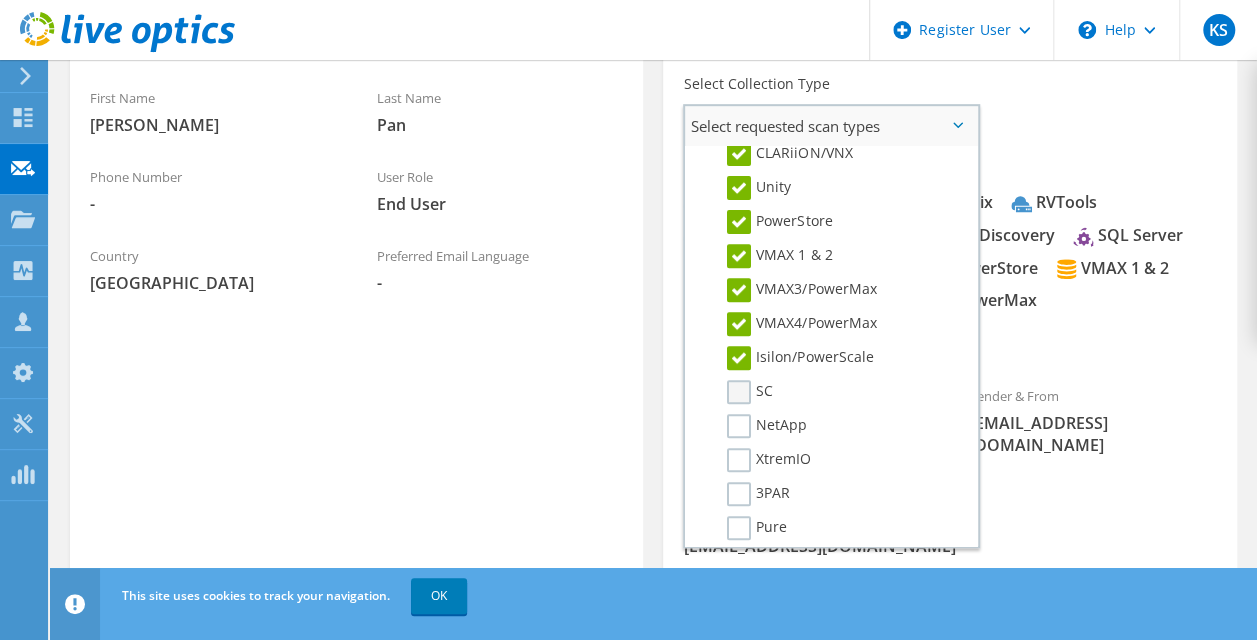 click on "SC" at bounding box center (750, 392) 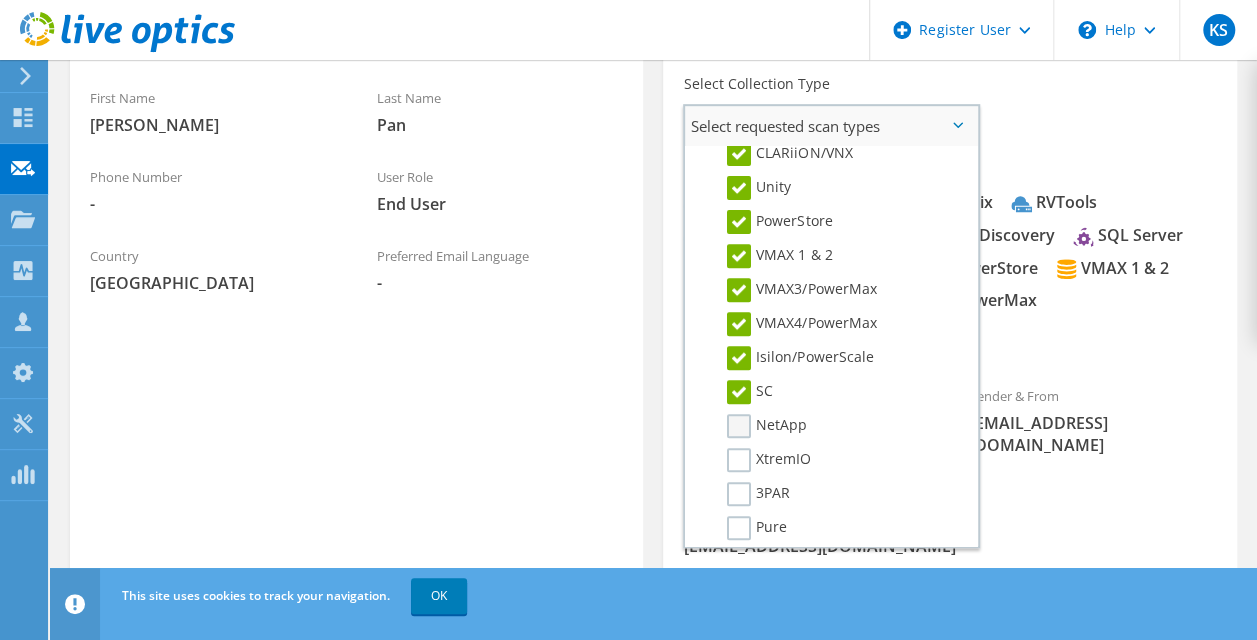 click on "NetApp" at bounding box center (767, 426) 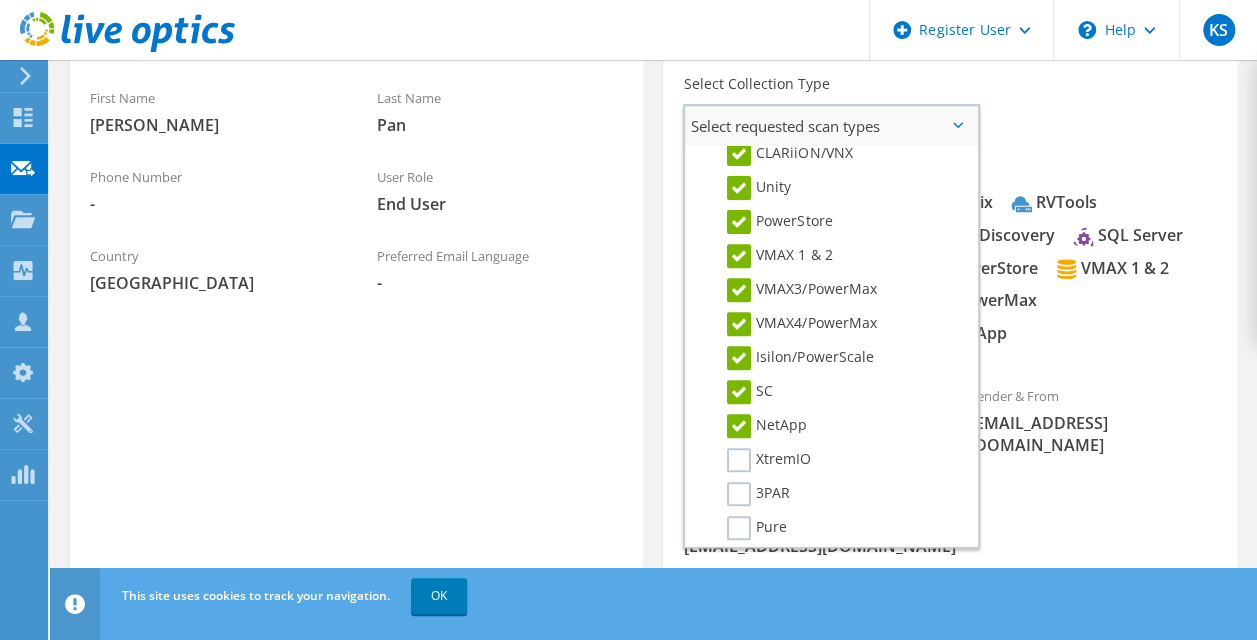 scroll, scrollTop: 583, scrollLeft: 0, axis: vertical 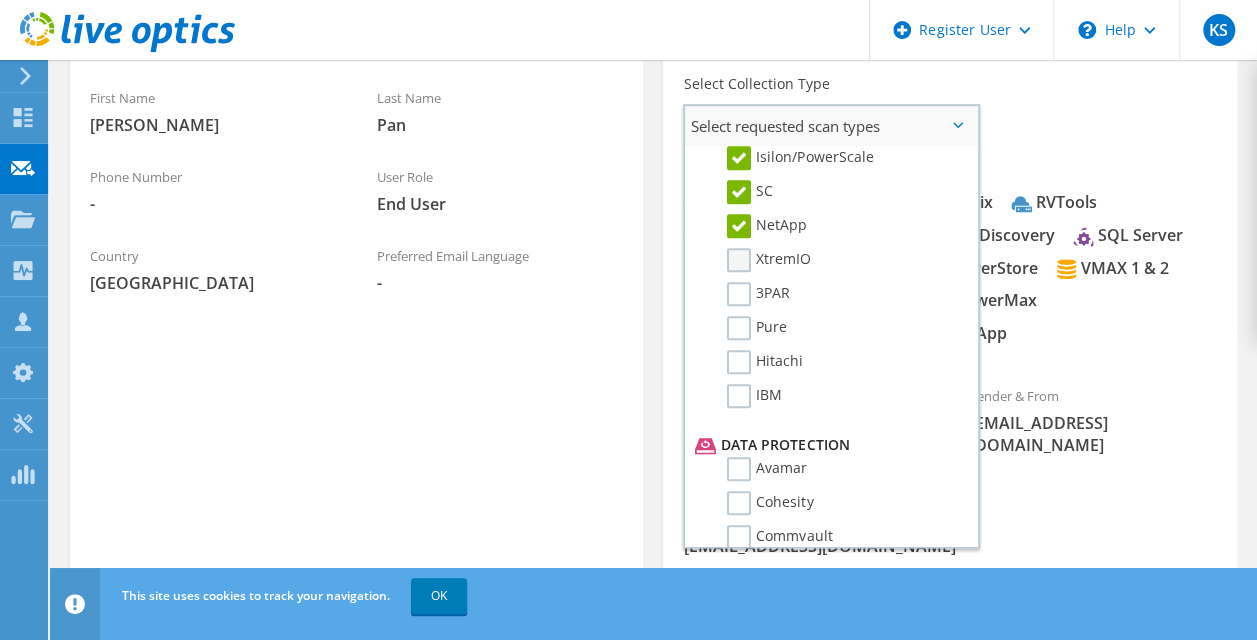 click on "XtremIO" at bounding box center (769, 260) 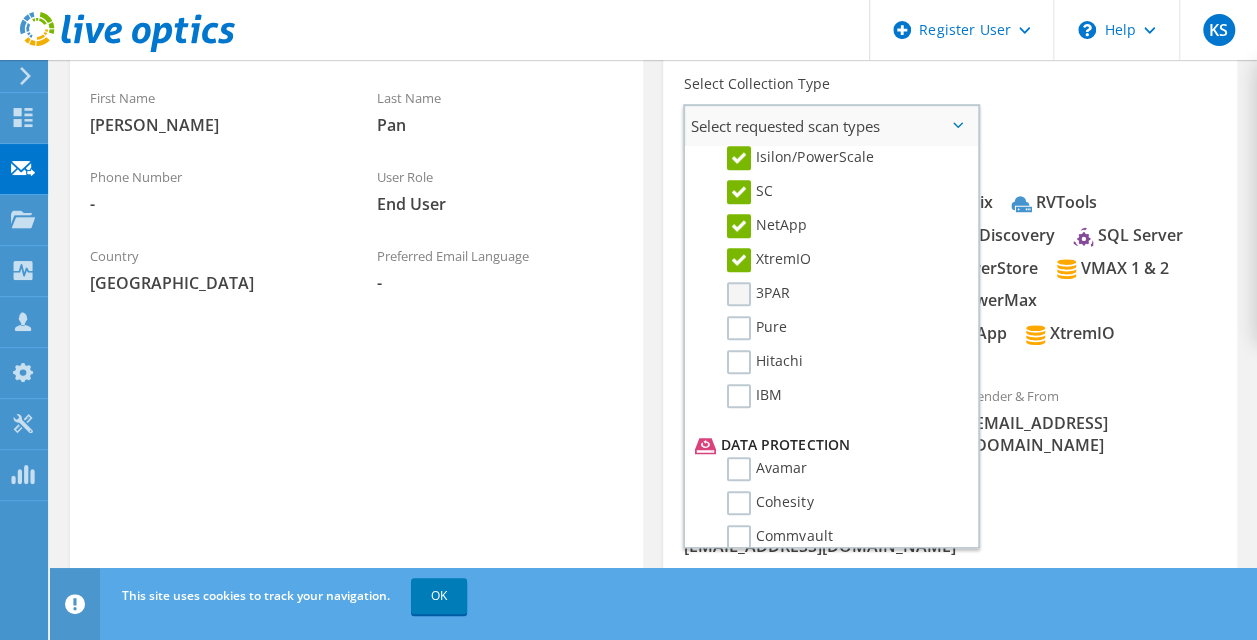 click on "3PAR" at bounding box center (758, 294) 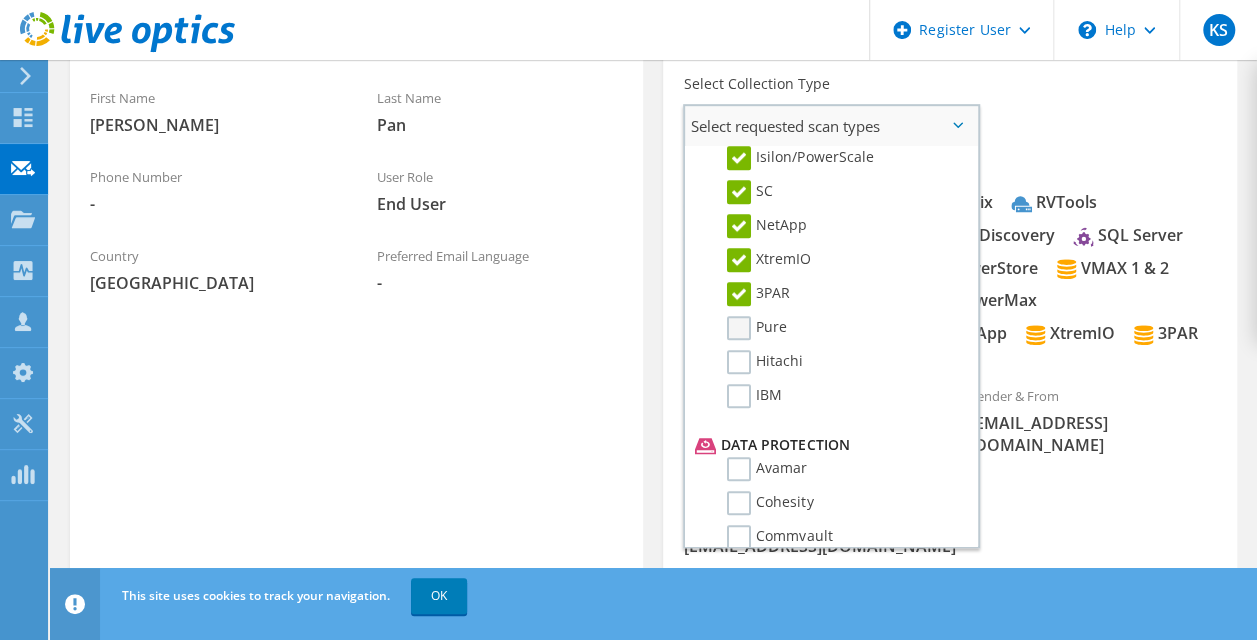 click on "Pure" at bounding box center (757, 328) 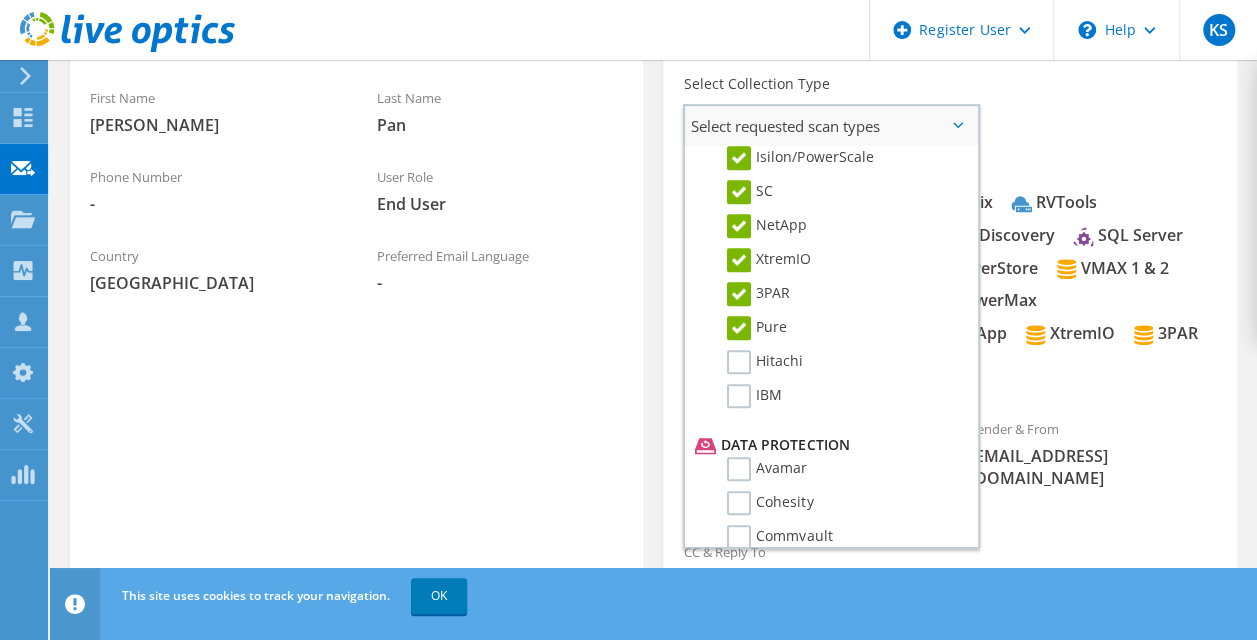 drag, startPoint x: 742, startPoint y: 365, endPoint x: 736, endPoint y: 376, distance: 12.529964 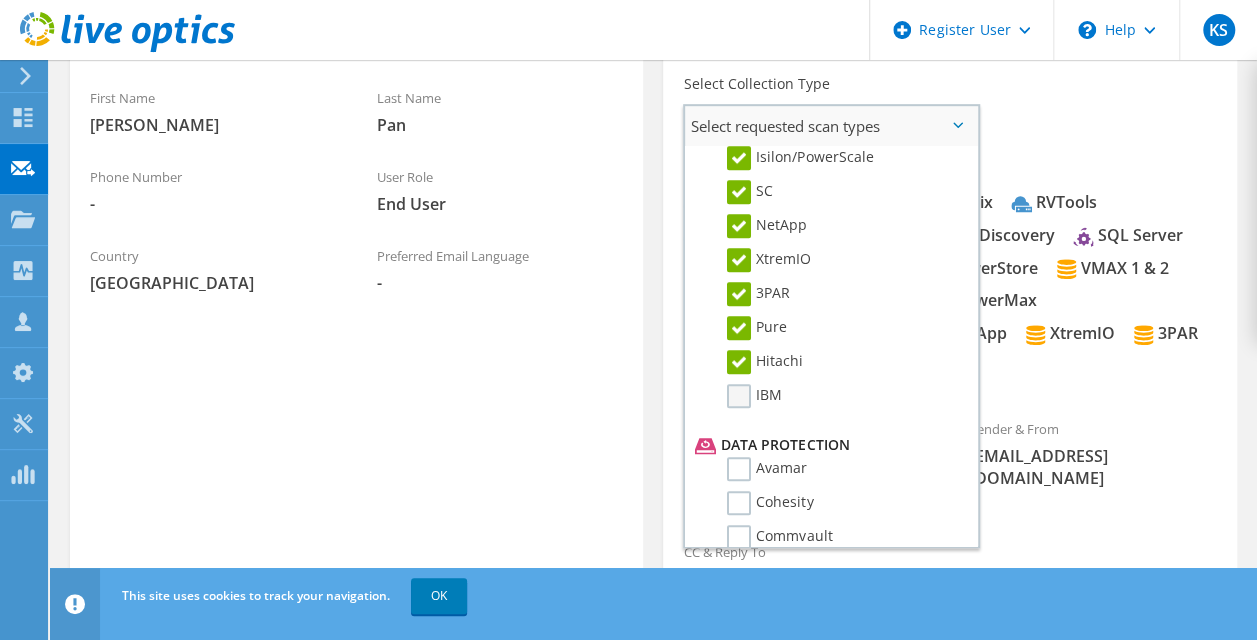 click on "IBM" at bounding box center (754, 396) 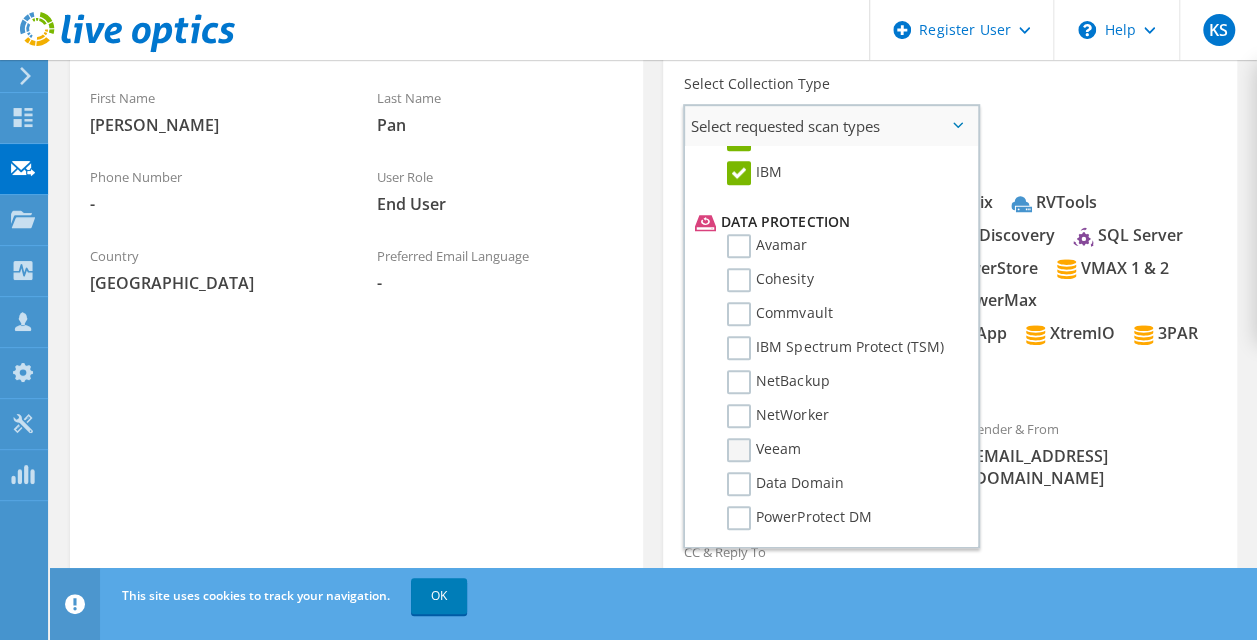 scroll, scrollTop: 883, scrollLeft: 0, axis: vertical 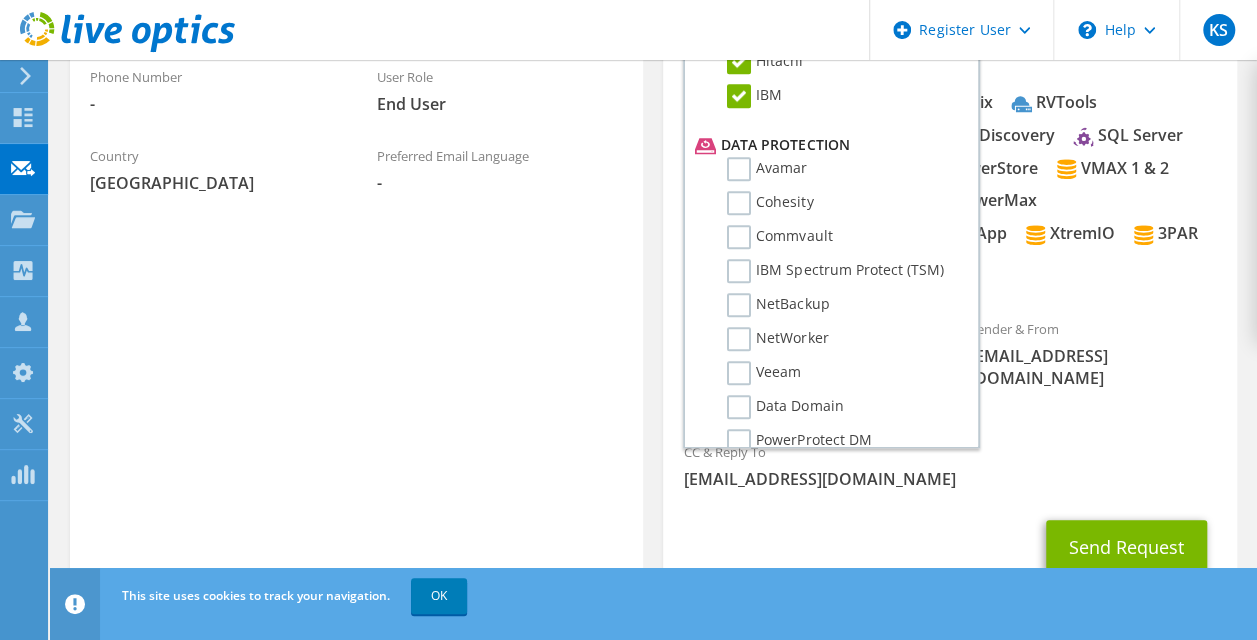 click on "Avamar" at bounding box center (828, 174) 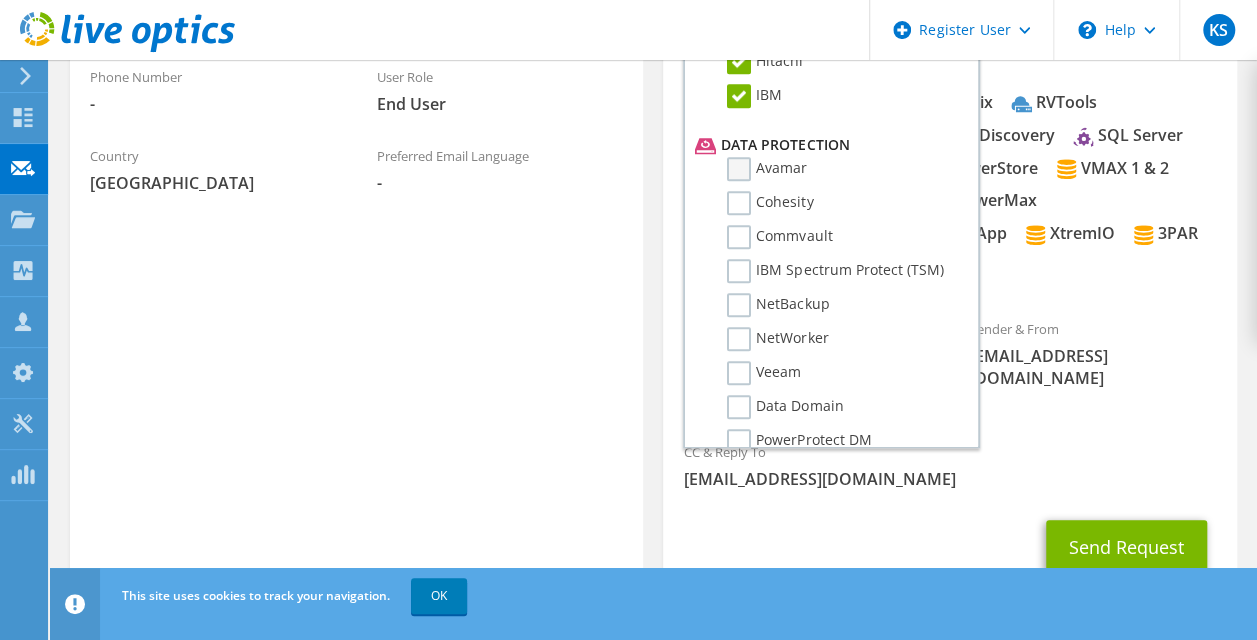 click on "Avamar" at bounding box center (767, 169) 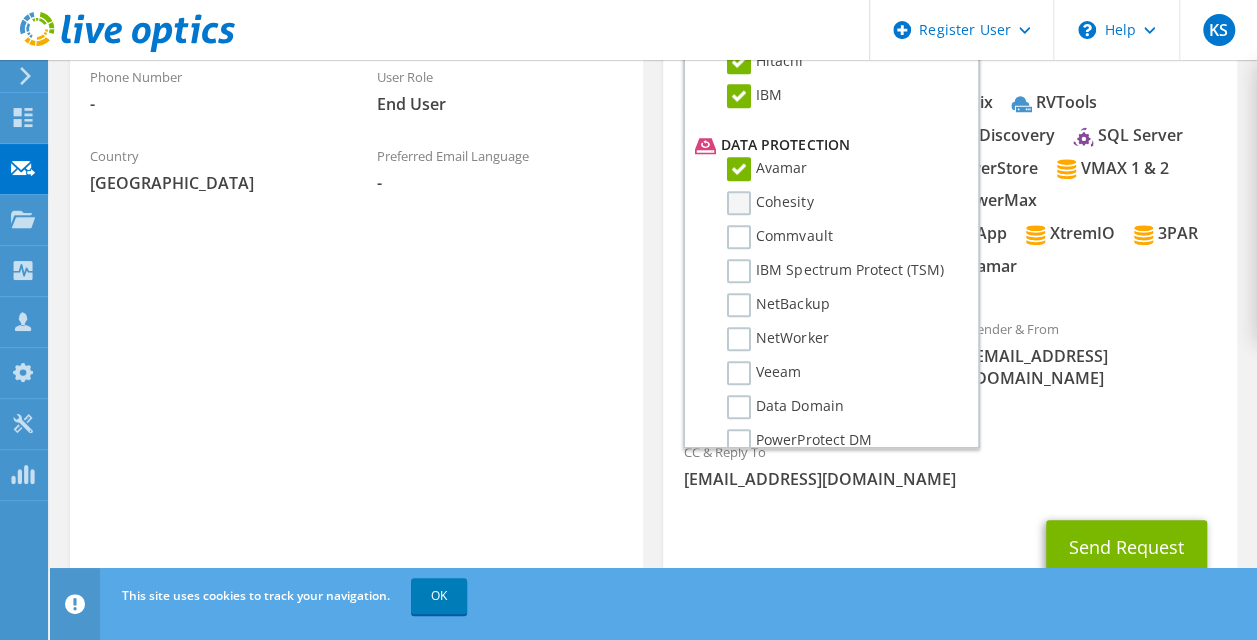 click on "Cohesity" at bounding box center [770, 203] 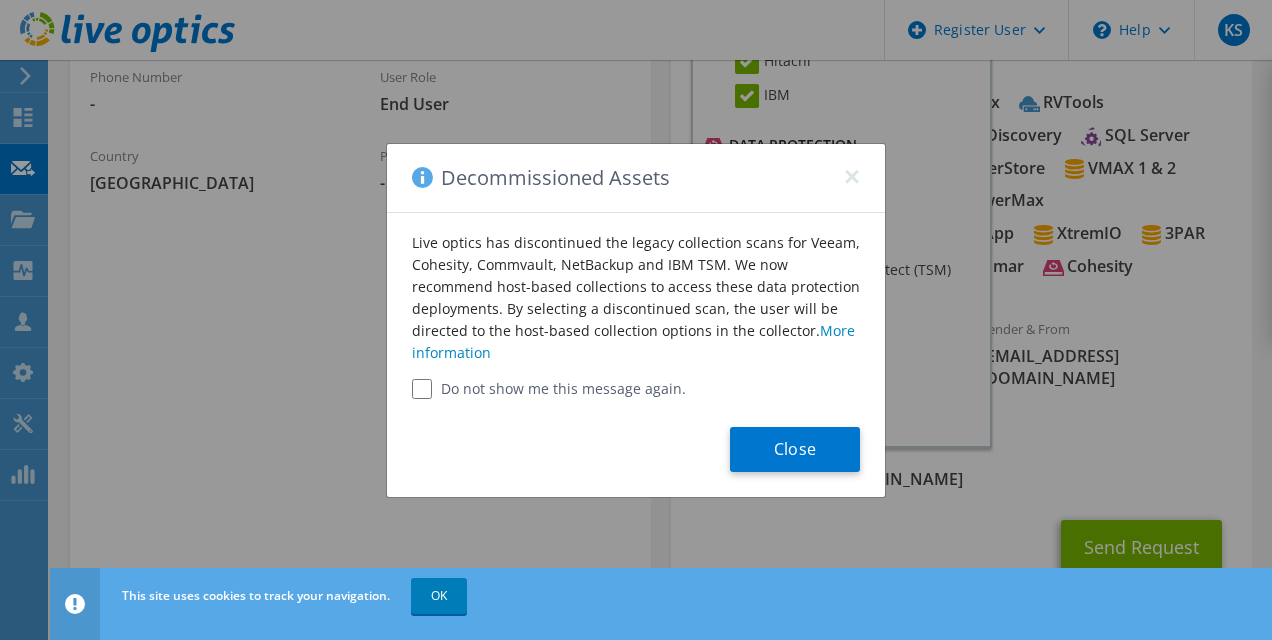 click on "Do not show me this message again." at bounding box center (636, 389) 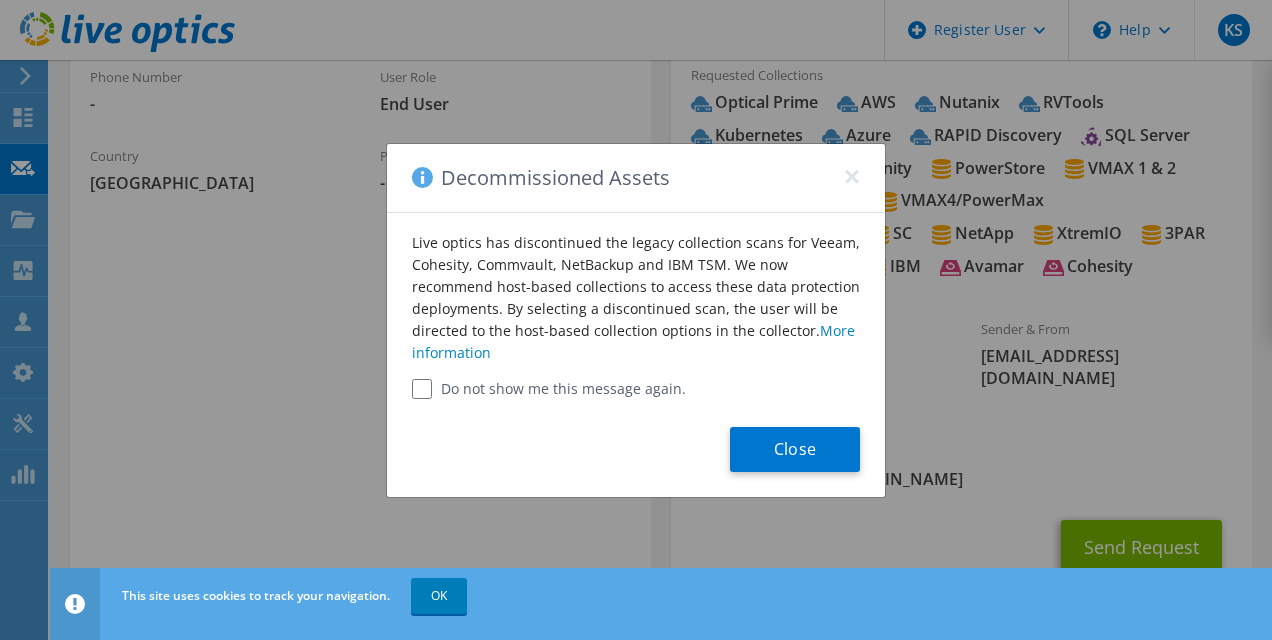 click on "Do not show me this message again." at bounding box center (636, 389) 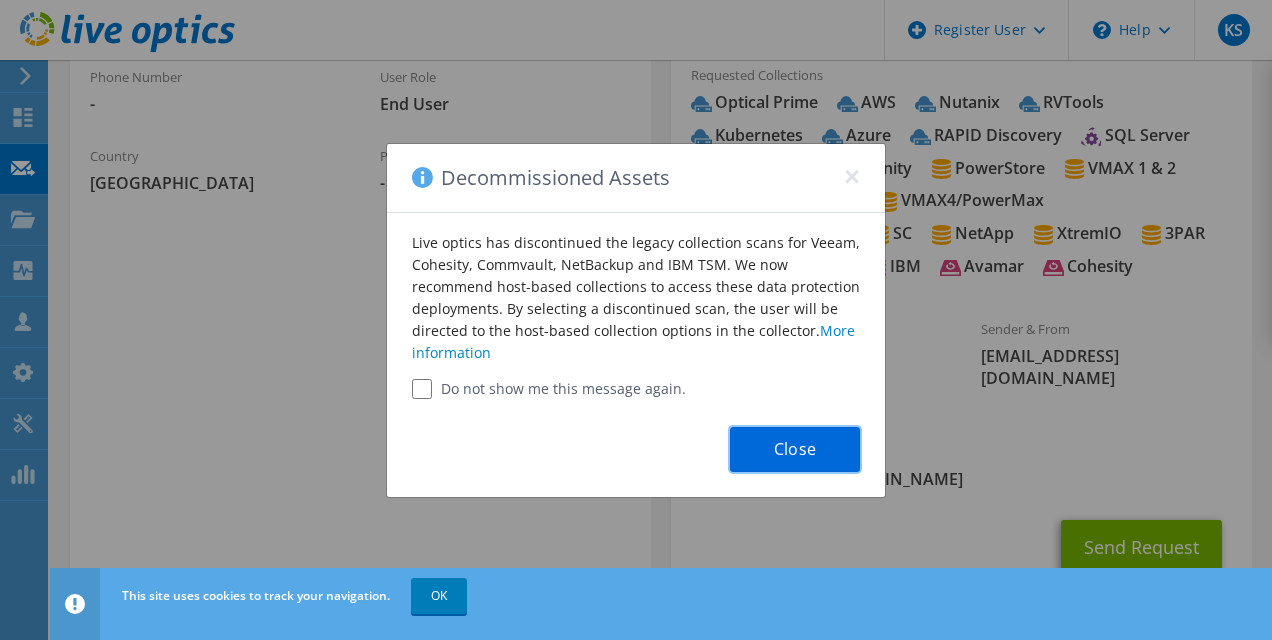 click on "Close" at bounding box center [795, 449] 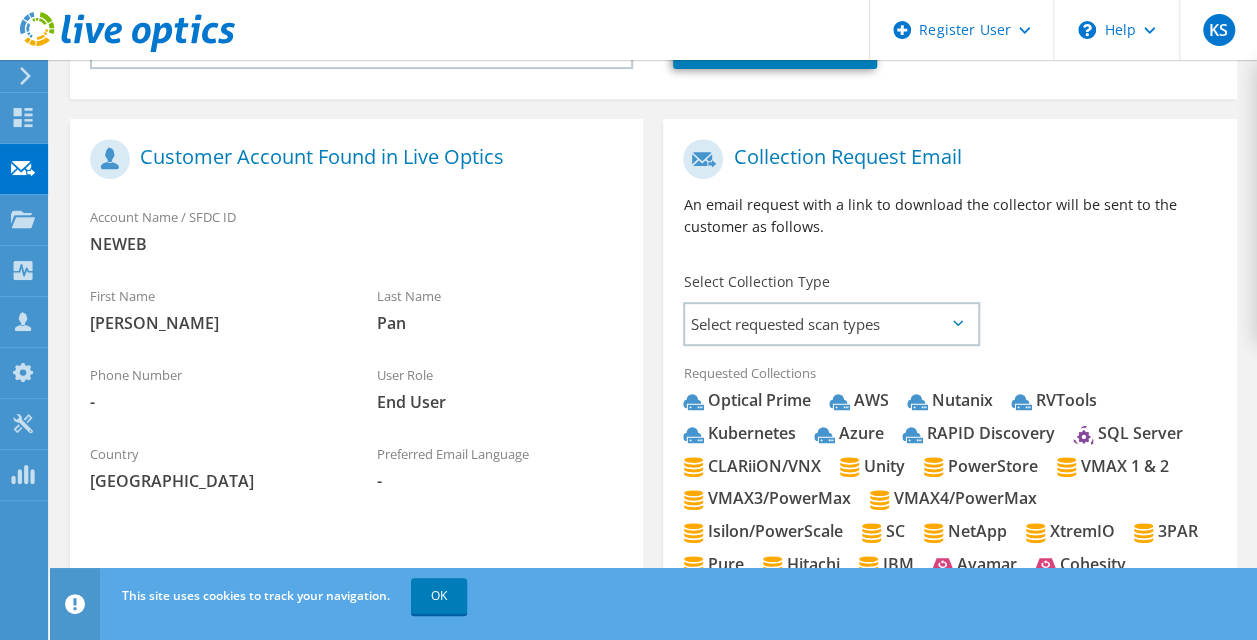 scroll, scrollTop: 360, scrollLeft: 0, axis: vertical 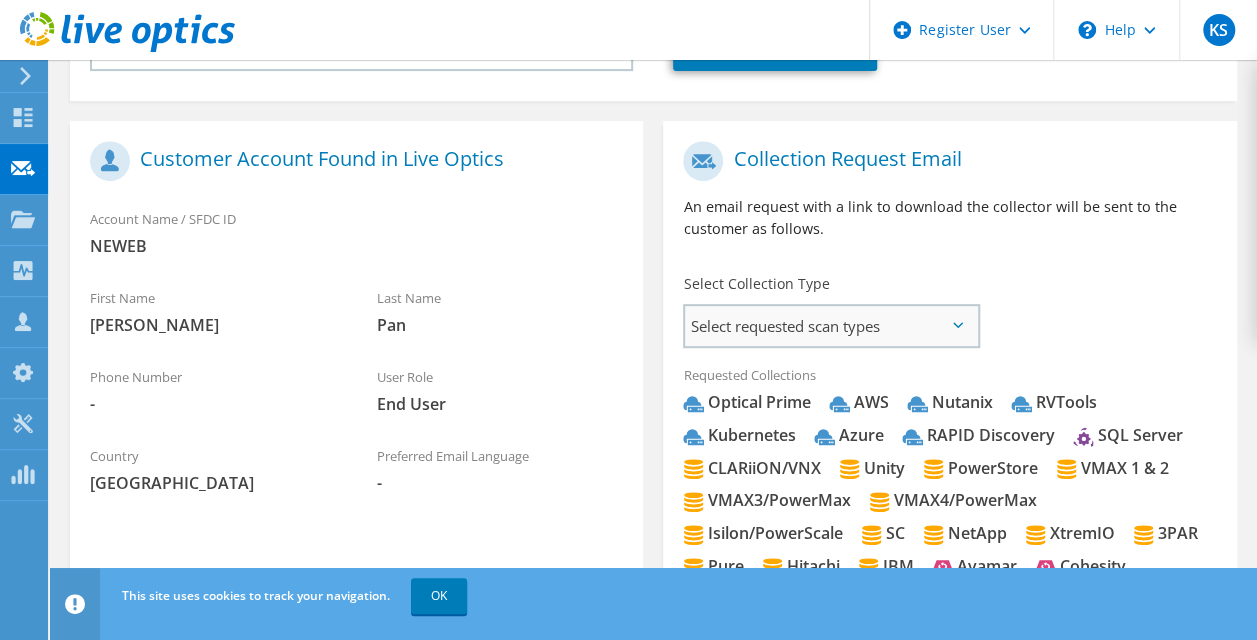 click on "Select requested scan types" at bounding box center [831, 326] 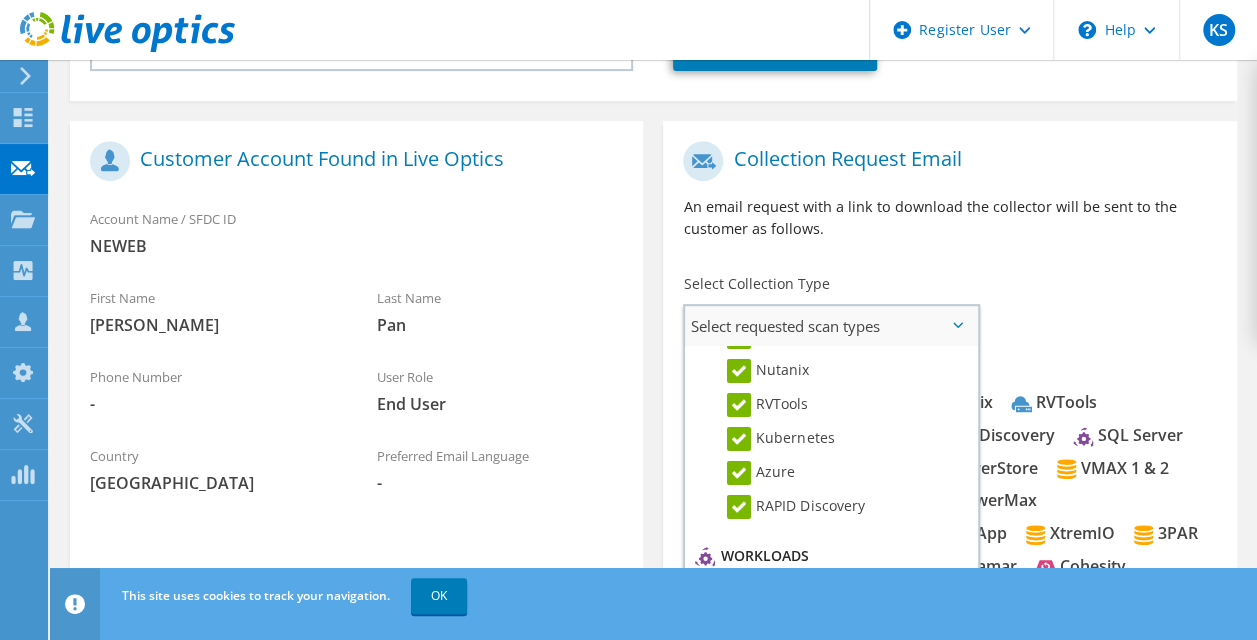 scroll, scrollTop: 0, scrollLeft: 0, axis: both 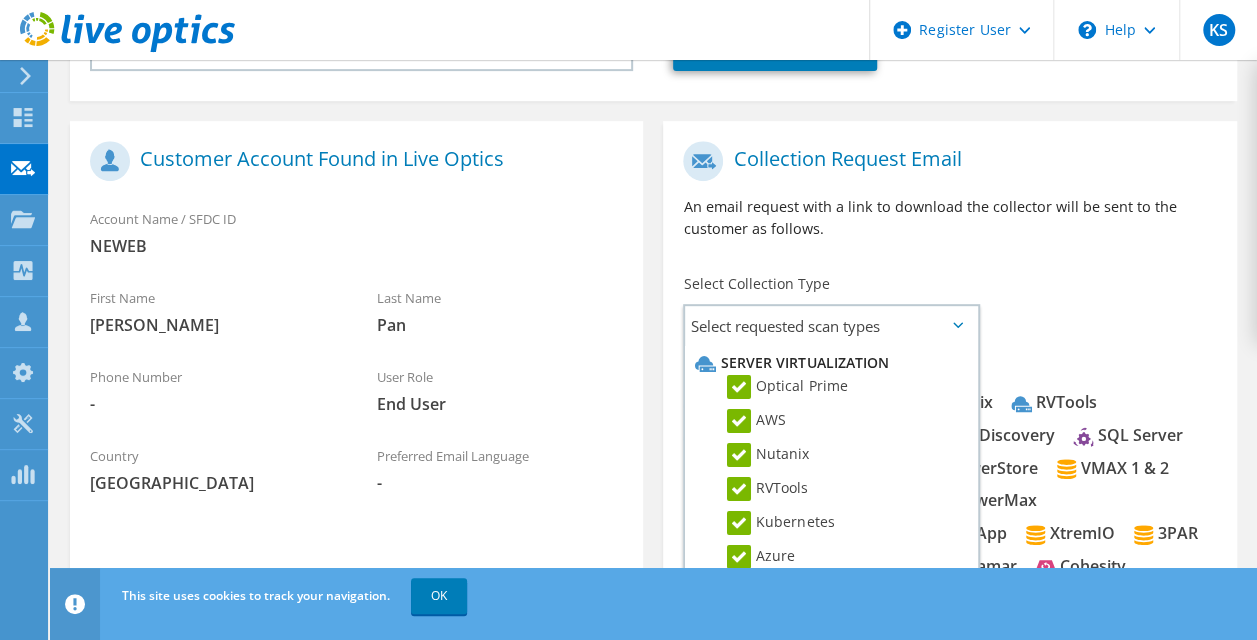 click on "Select Collection Type
Select requested scan types
Server Virtualization
Optical Prime
AWS
Nutanix
RVTools SC" at bounding box center (830, 309) 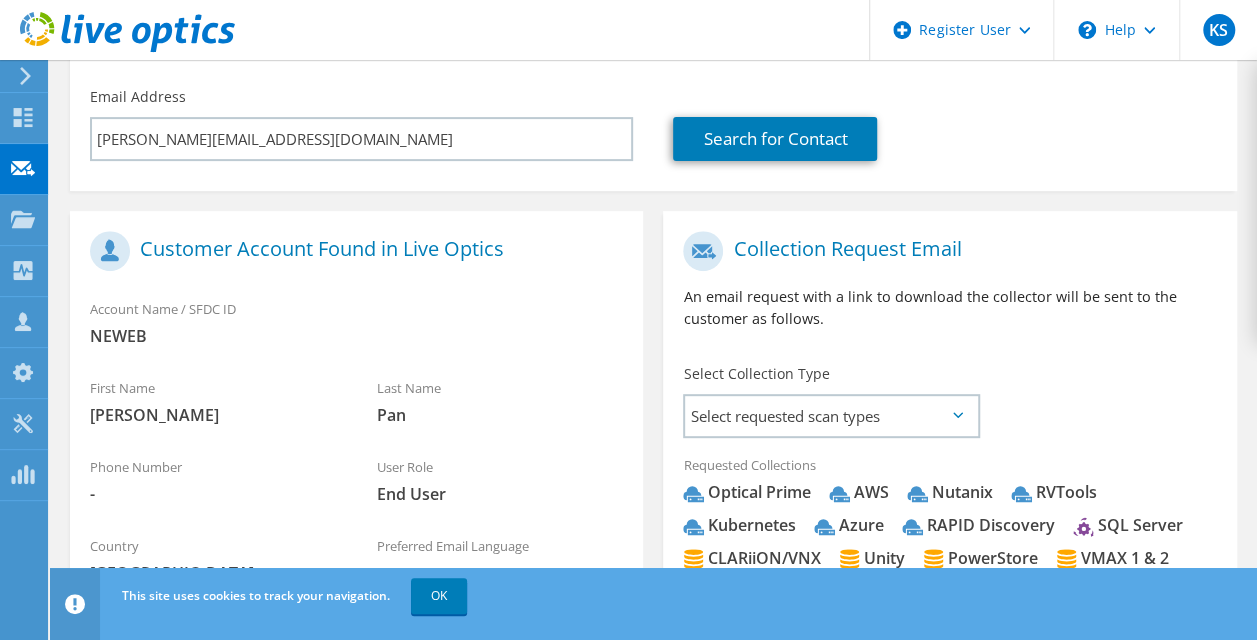 scroll, scrollTop: 226, scrollLeft: 0, axis: vertical 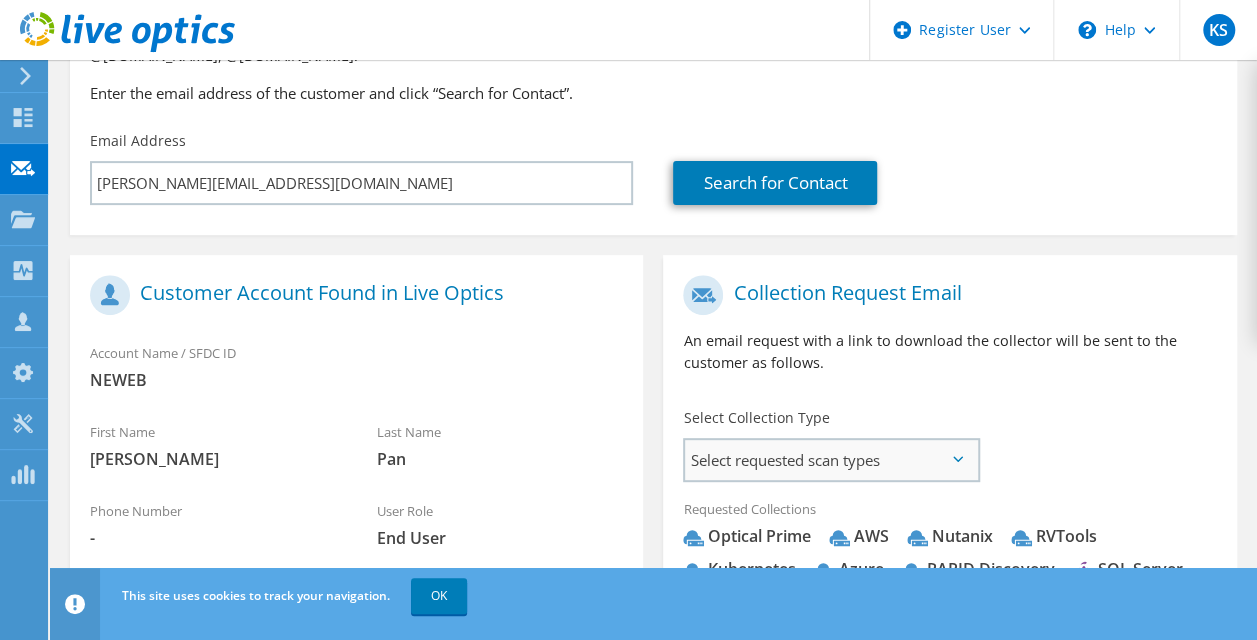click on "Select requested scan types" at bounding box center (831, 460) 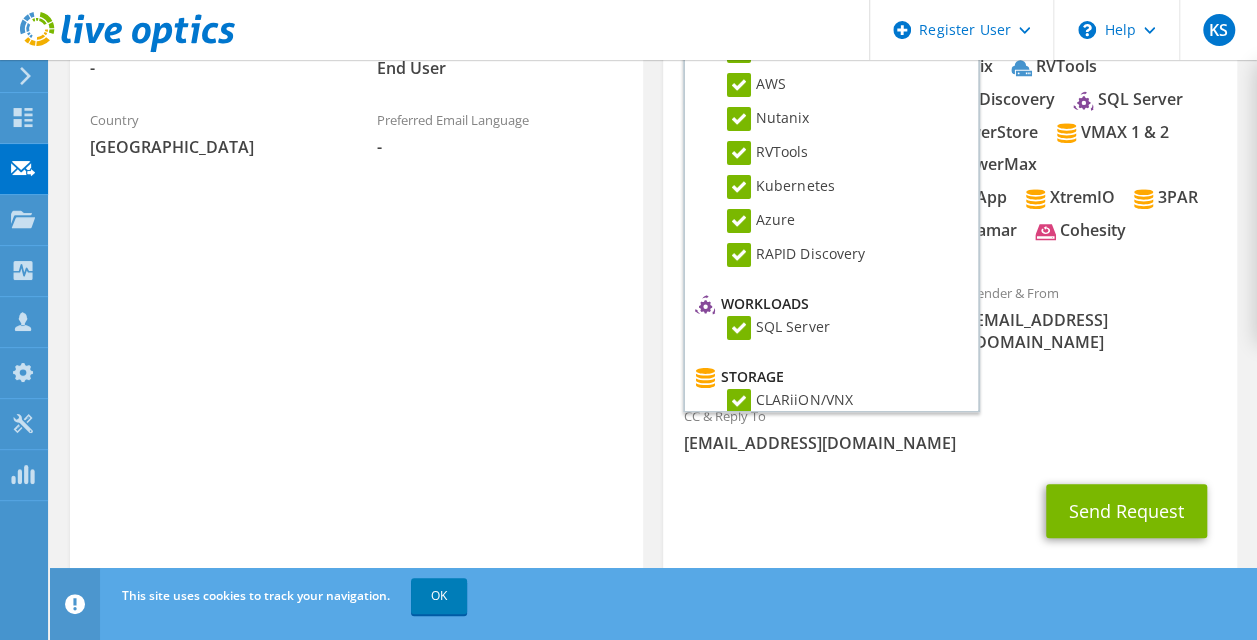 scroll, scrollTop: 726, scrollLeft: 0, axis: vertical 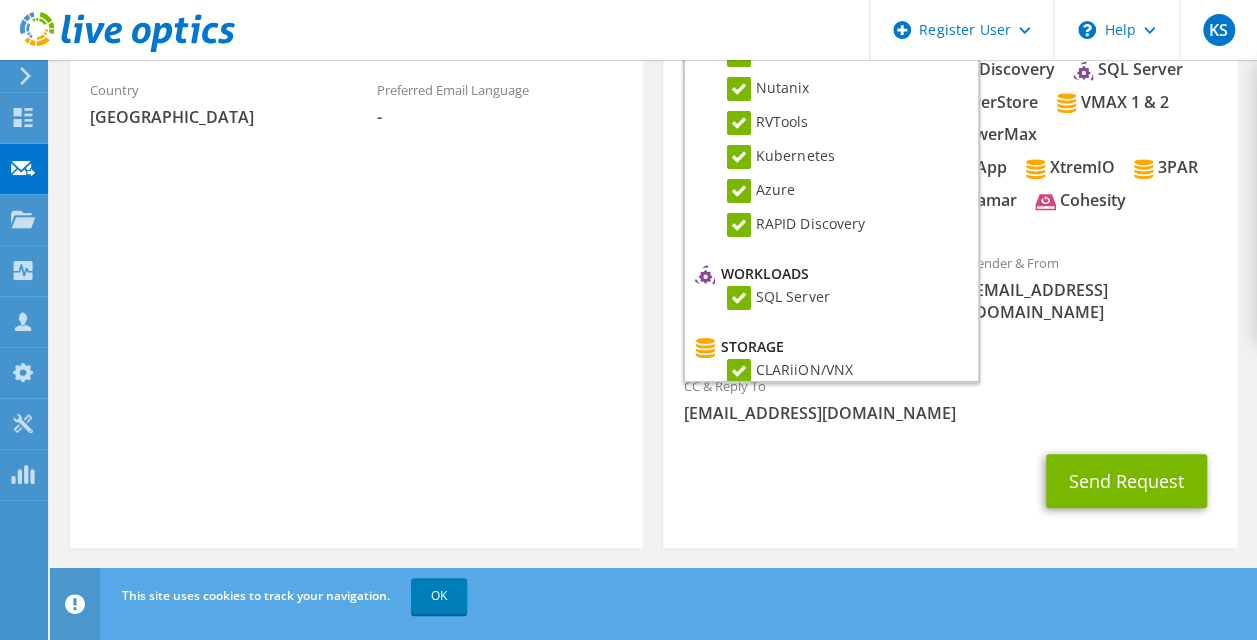 click on "SQL Server" at bounding box center (778, 298) 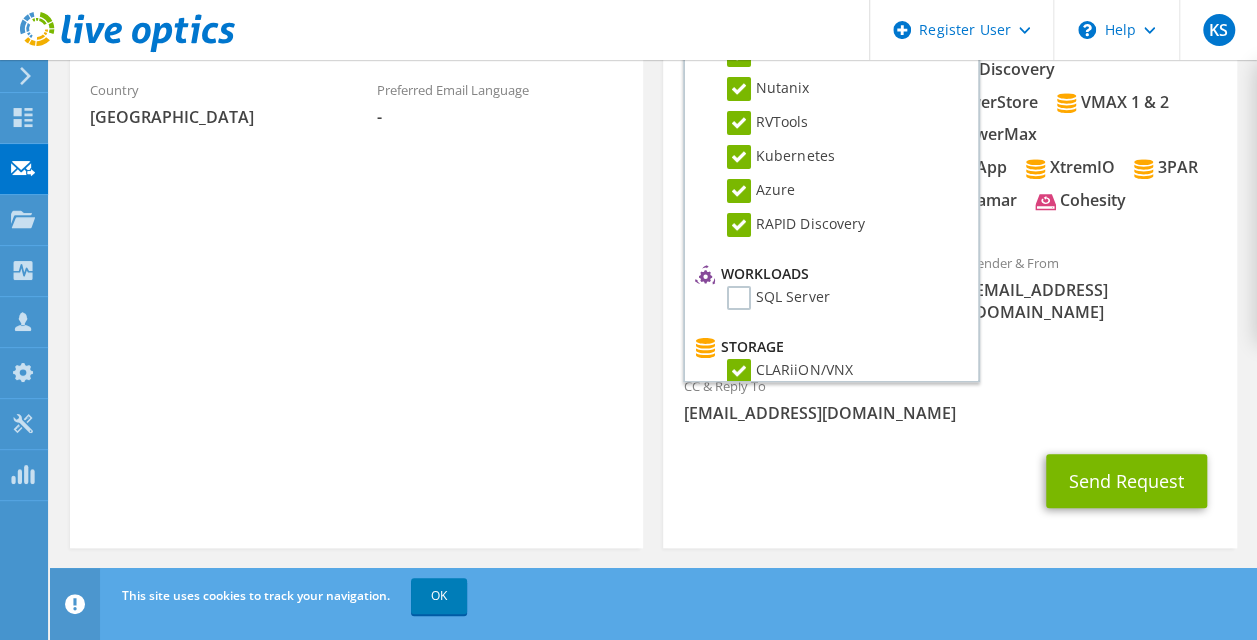 scroll, scrollTop: 100, scrollLeft: 0, axis: vertical 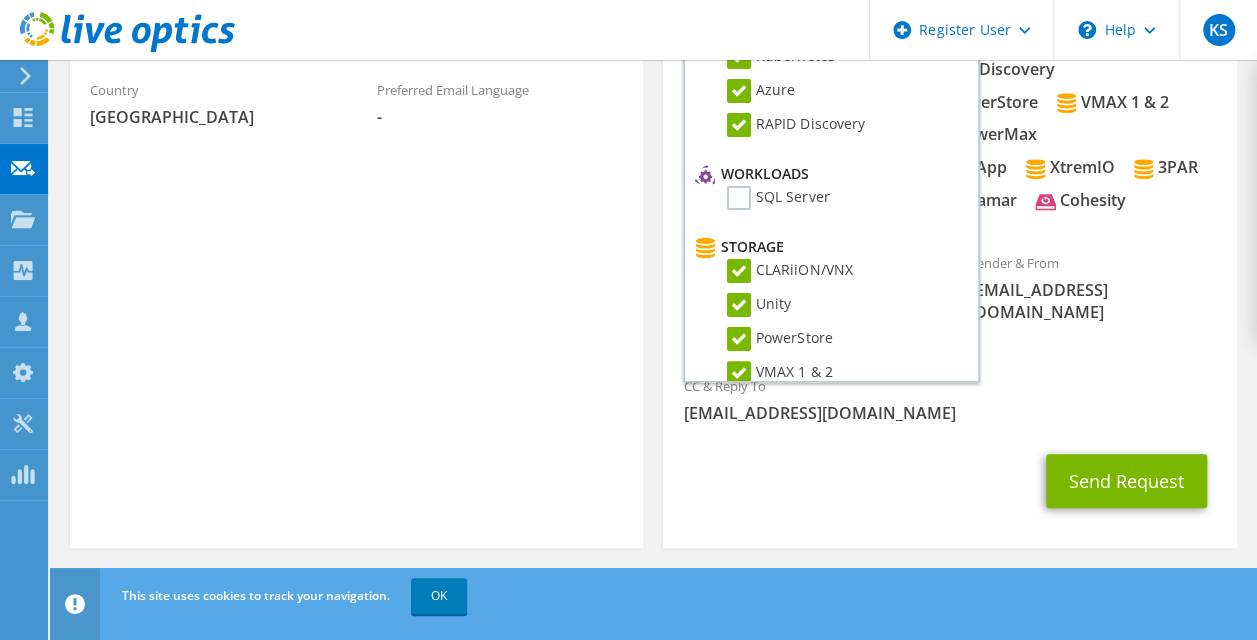 click on "CLARiiON/VNX" at bounding box center (789, 271) 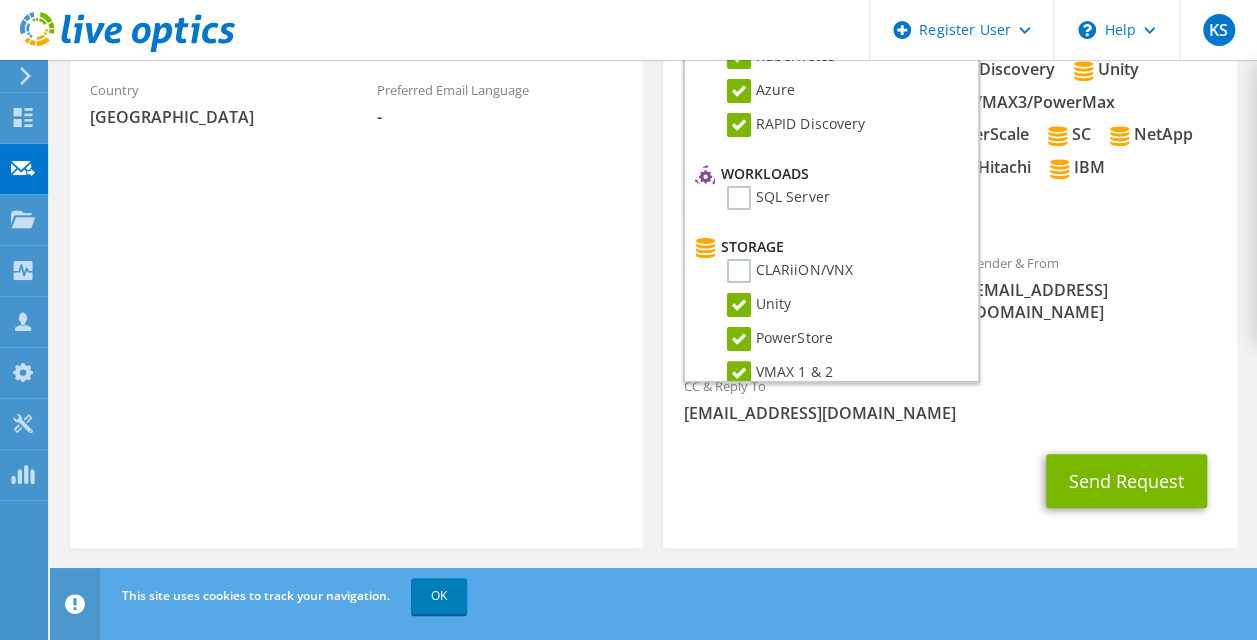 scroll, scrollTop: 692, scrollLeft: 0, axis: vertical 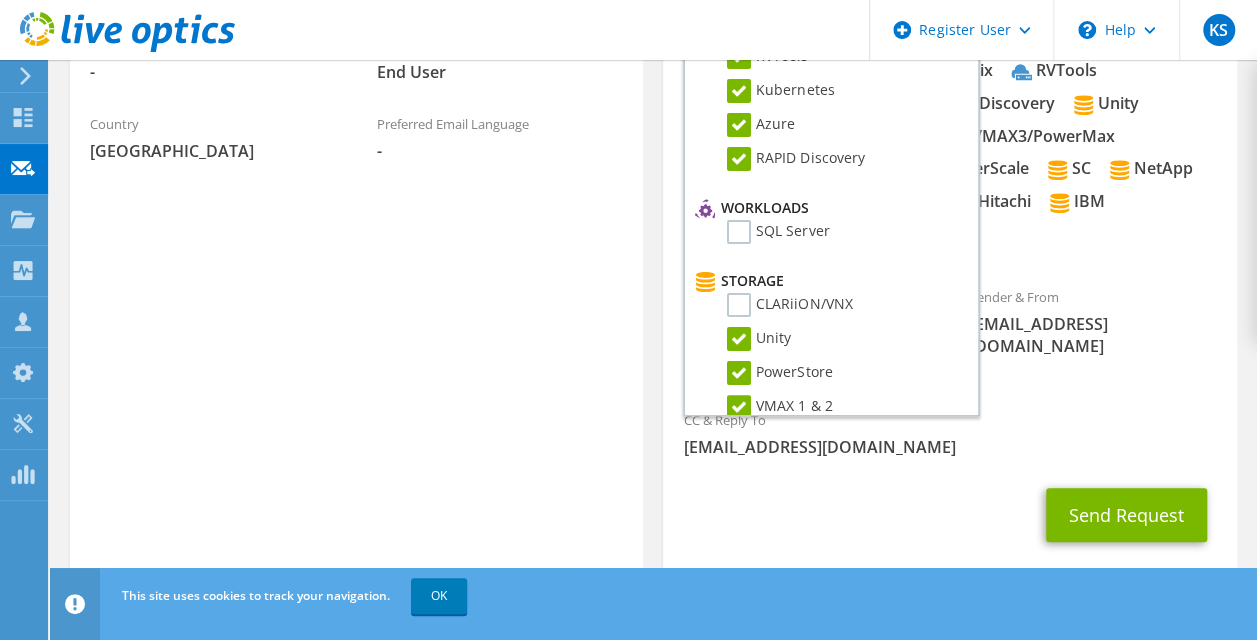 click on "Unity" at bounding box center [759, 339] 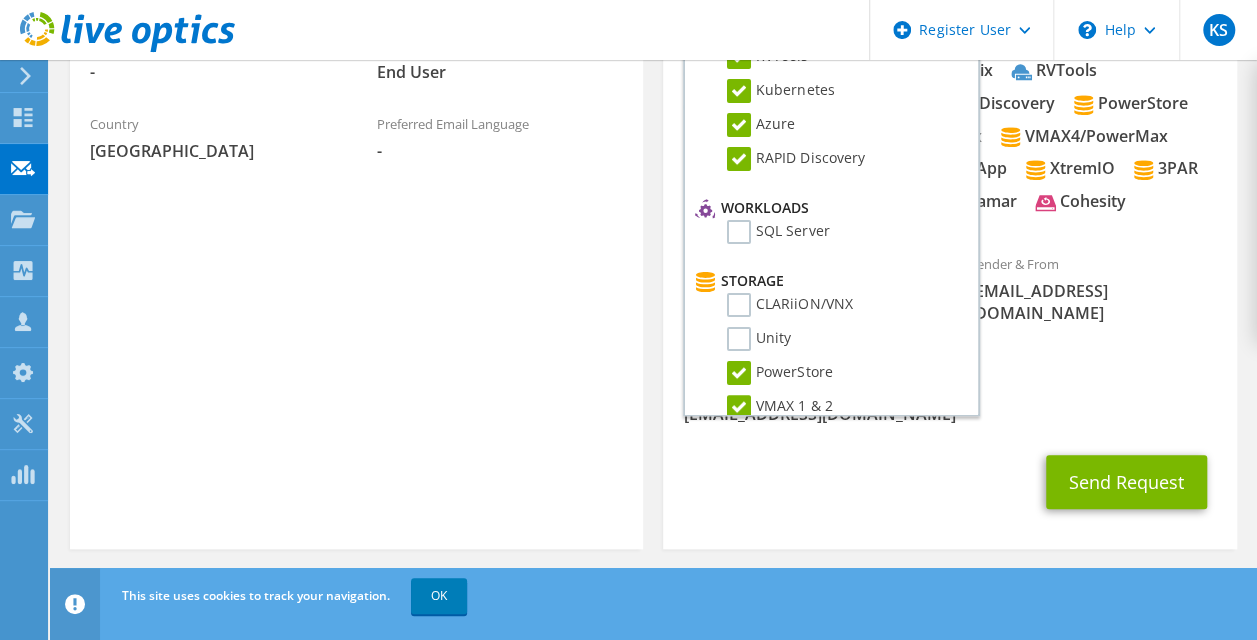 click on "PowerStore" at bounding box center [779, 373] 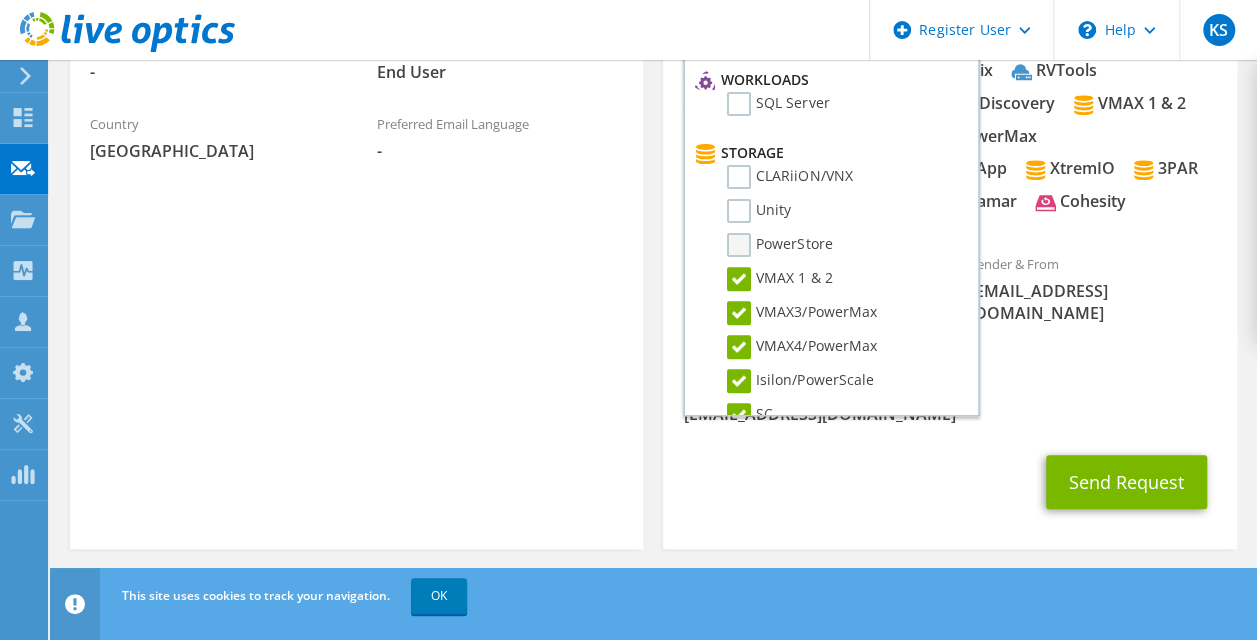 scroll, scrollTop: 300, scrollLeft: 0, axis: vertical 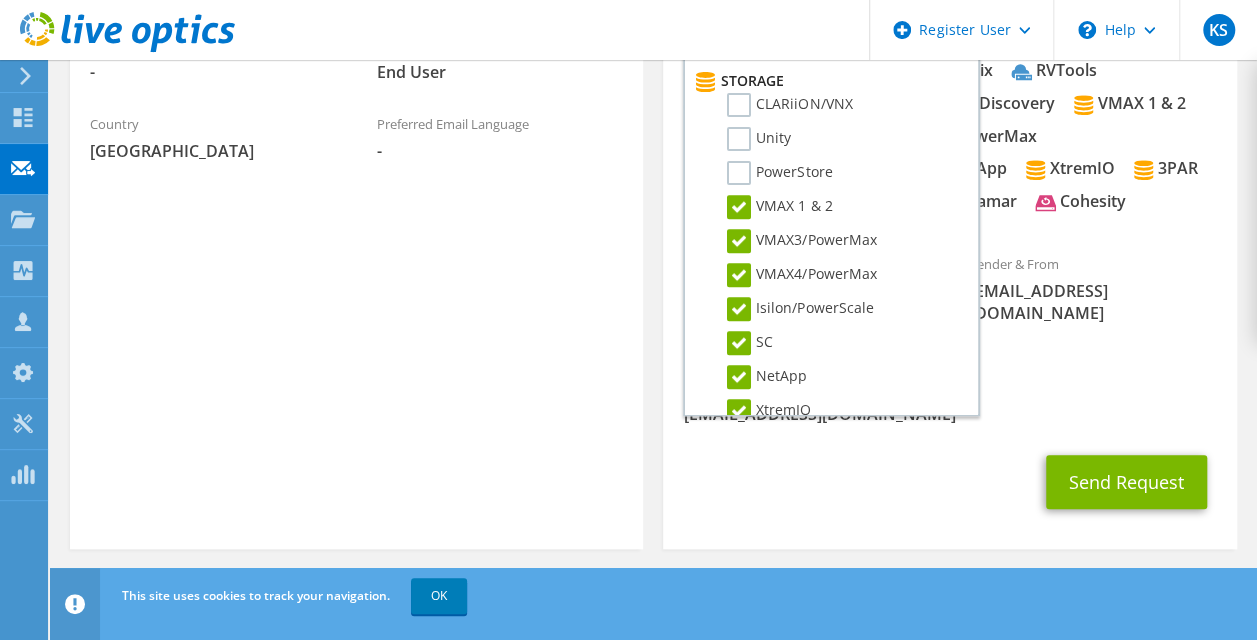 click on "VMAX 1 & 2" at bounding box center [779, 207] 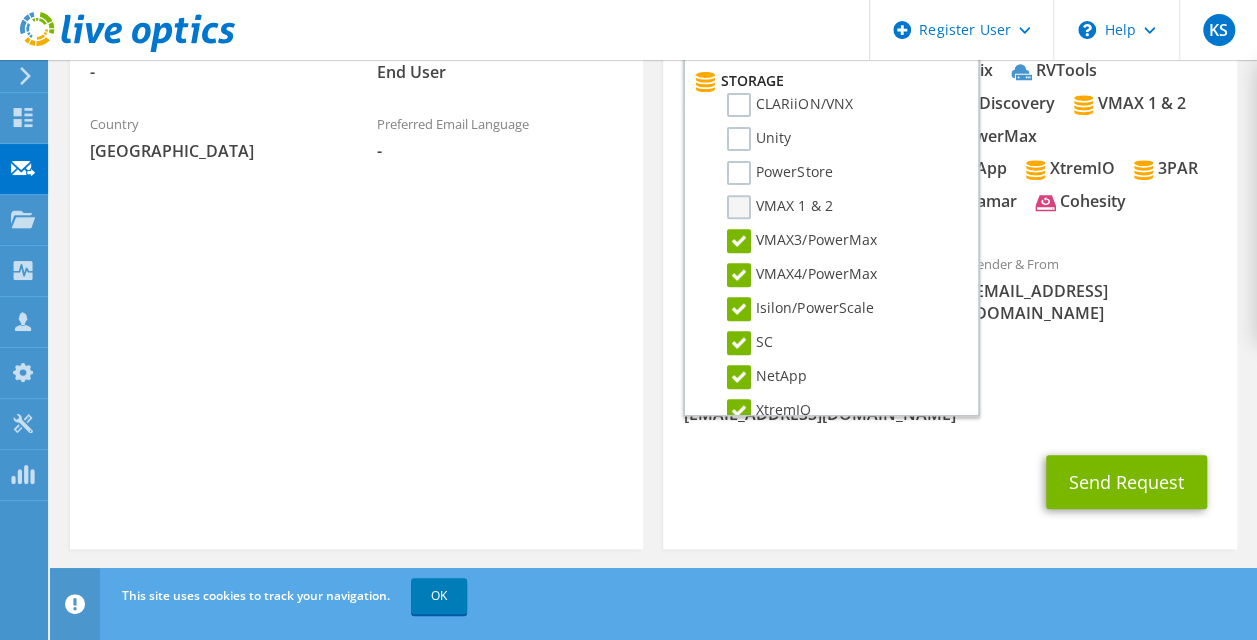click on "VMAX3/PowerMax" at bounding box center [801, 241] 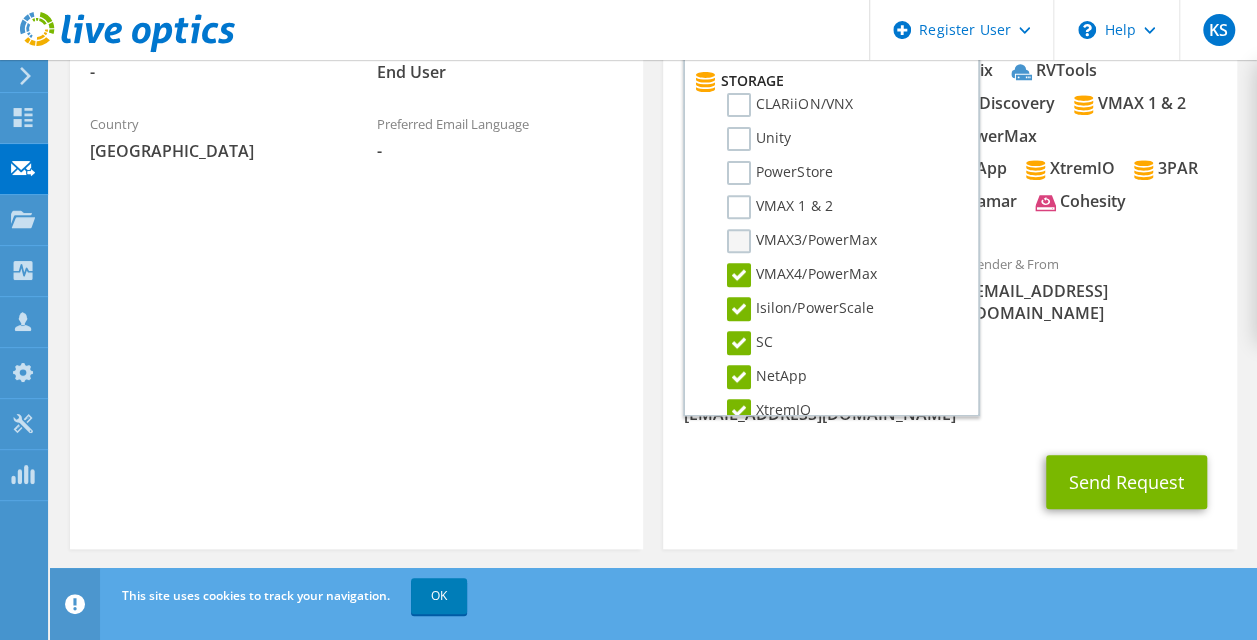 scroll, scrollTop: 660, scrollLeft: 0, axis: vertical 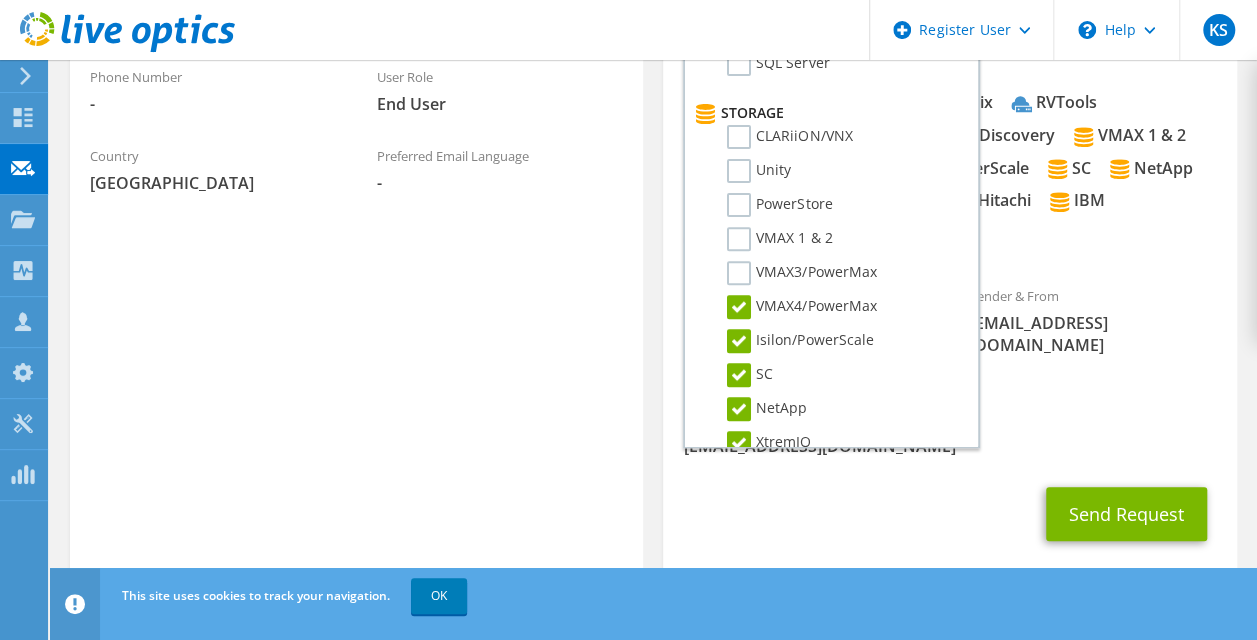 click on "VMAX4/PowerMax" at bounding box center [801, 307] 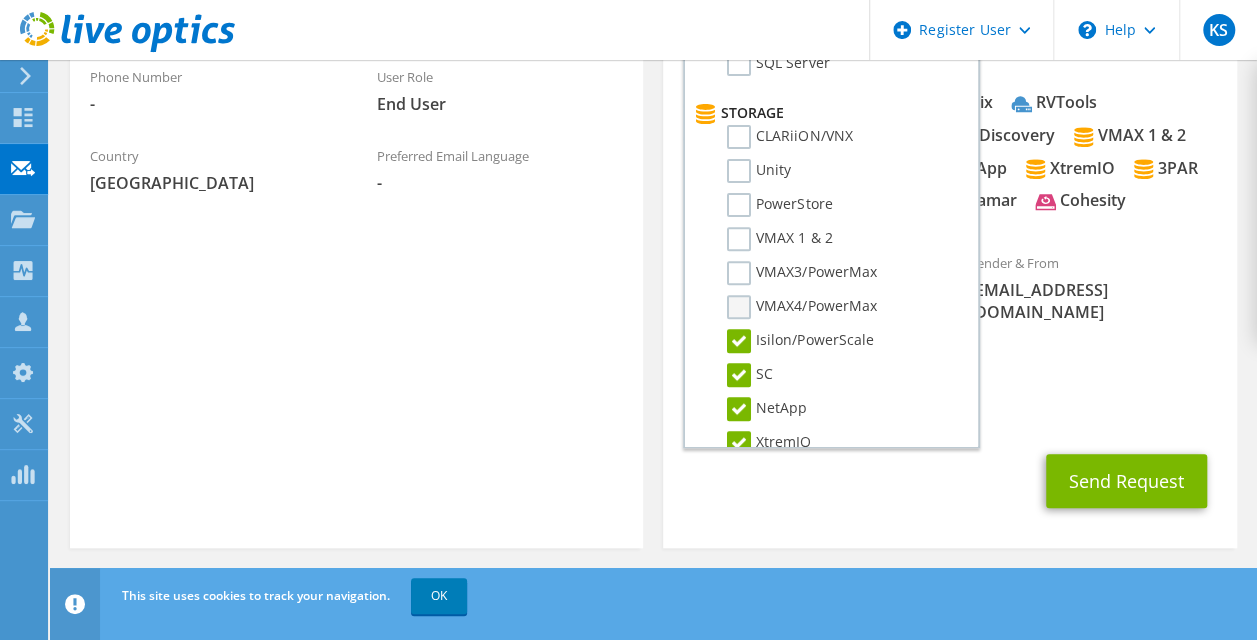 click on "Isilon/PowerScale" at bounding box center (800, 341) 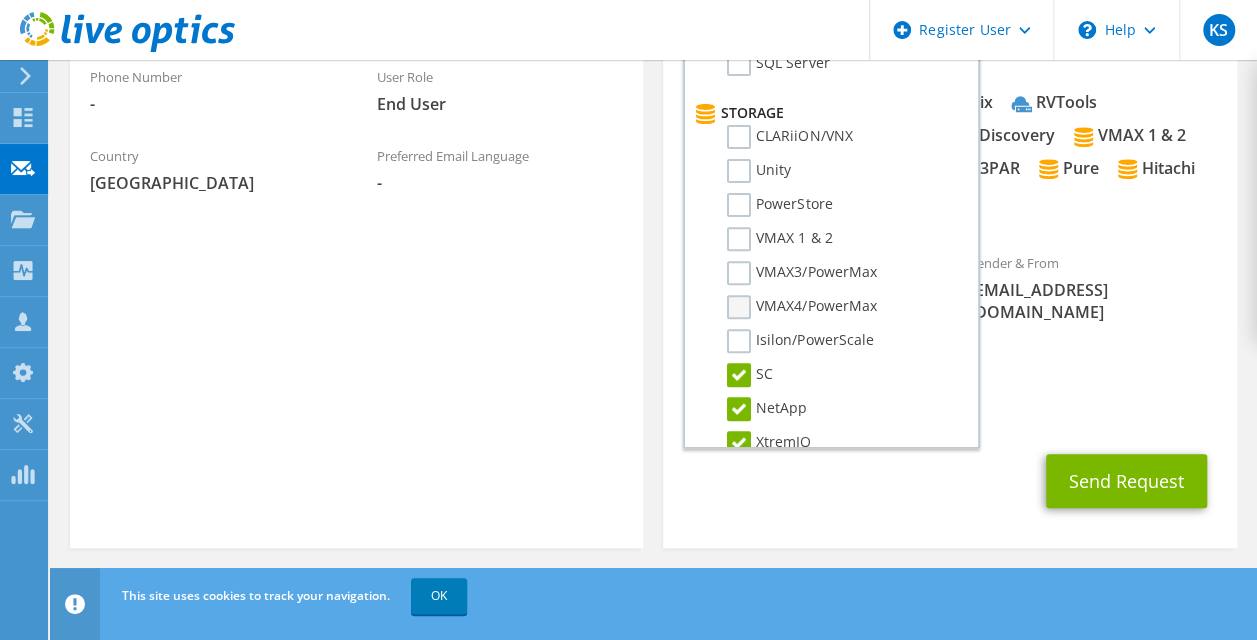 scroll, scrollTop: 626, scrollLeft: 0, axis: vertical 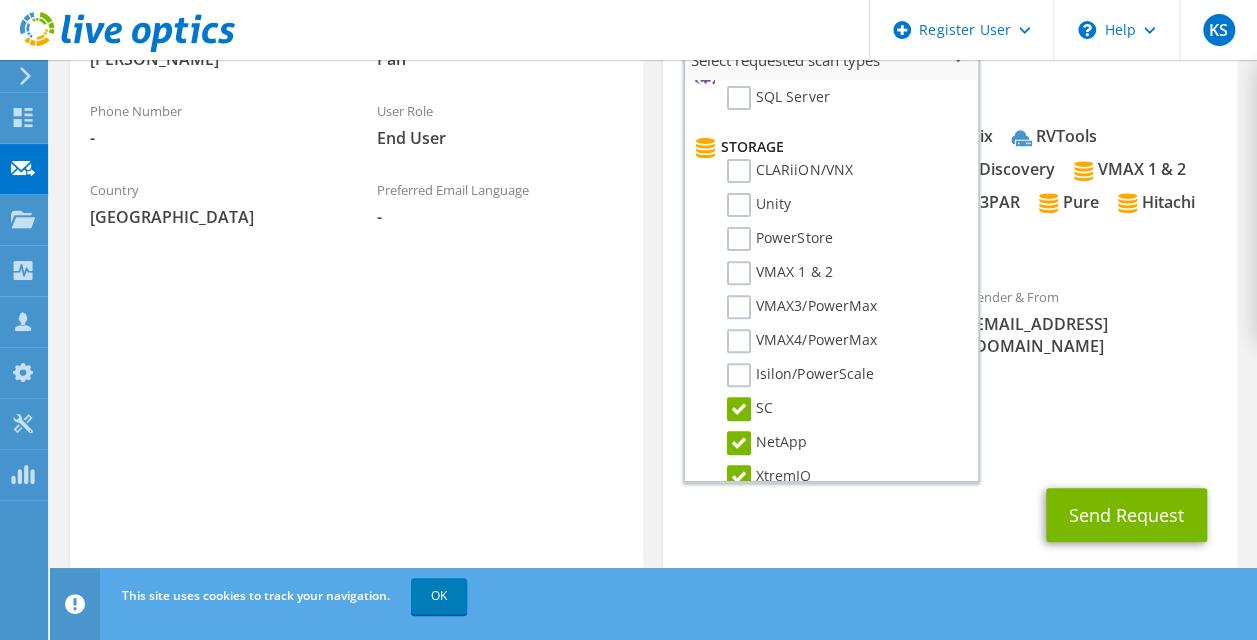 click on "SC" at bounding box center (750, 409) 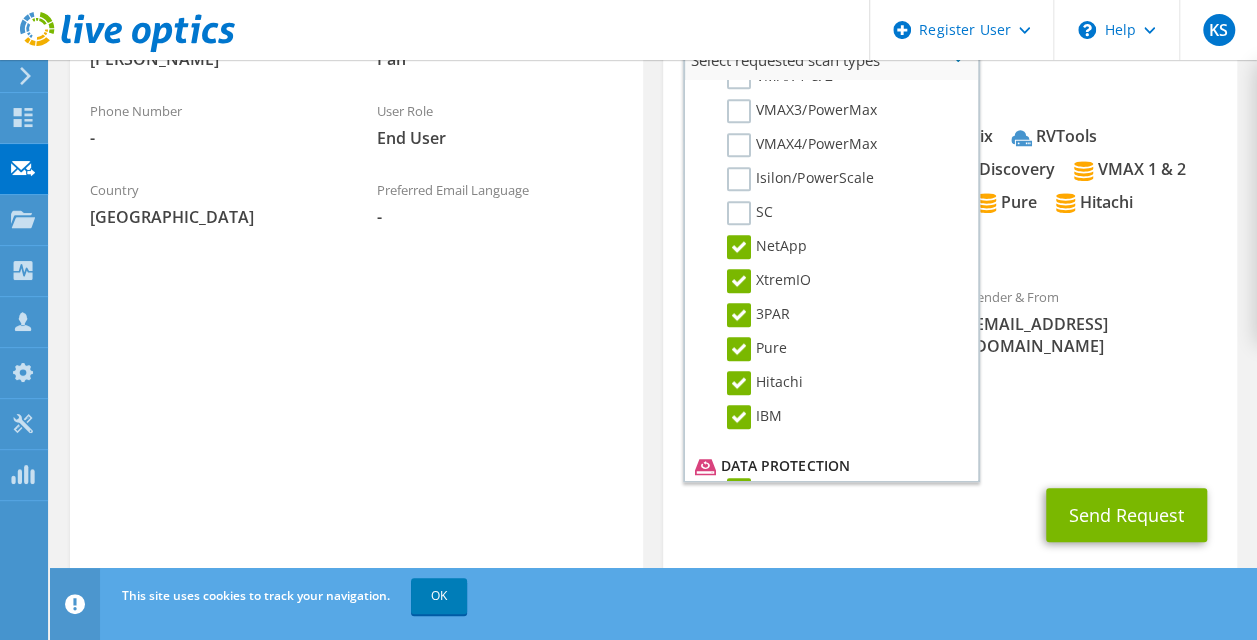 scroll, scrollTop: 500, scrollLeft: 0, axis: vertical 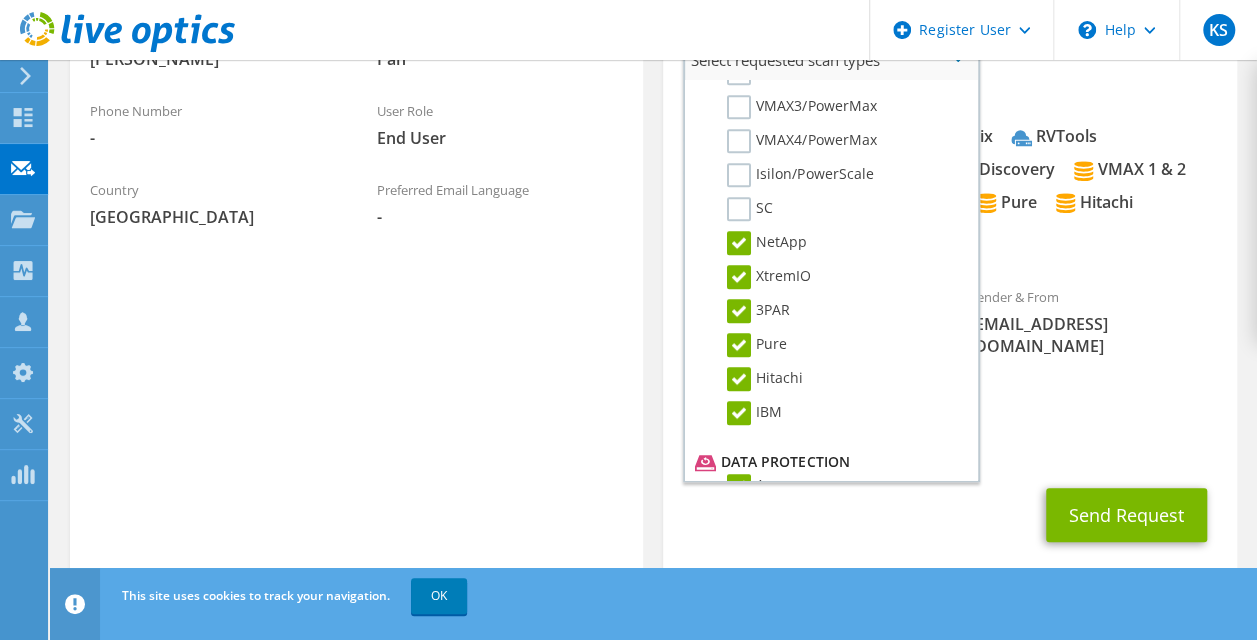 click on "NetApp" at bounding box center [767, 243] 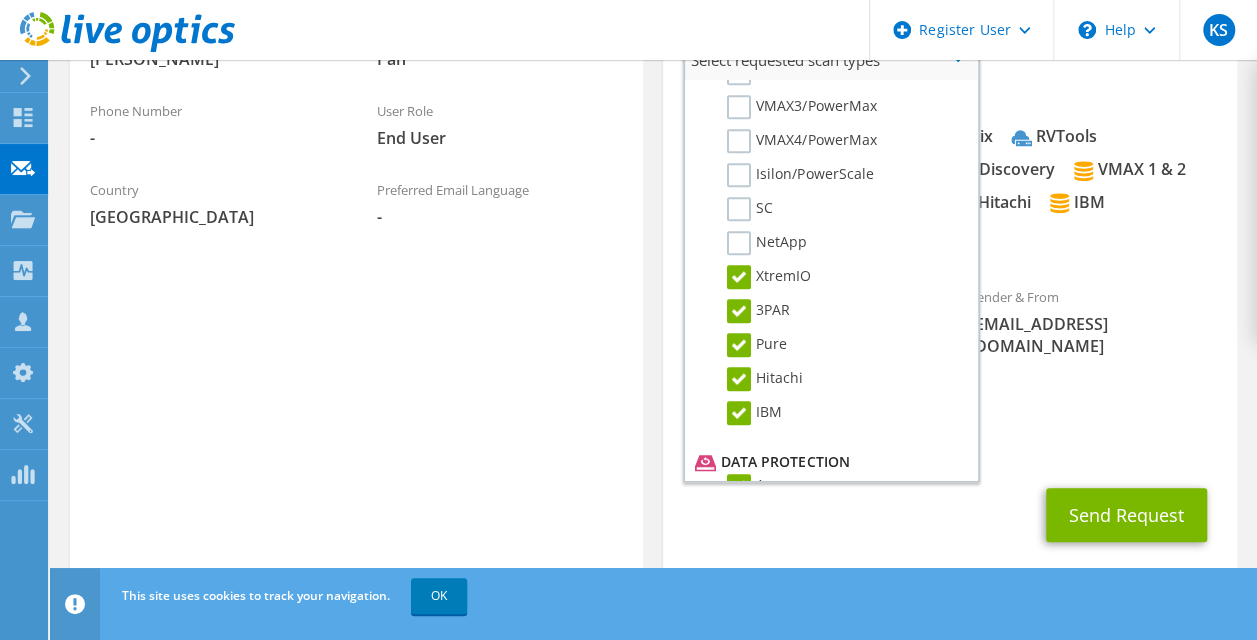 click on "XtremIO" at bounding box center [769, 277] 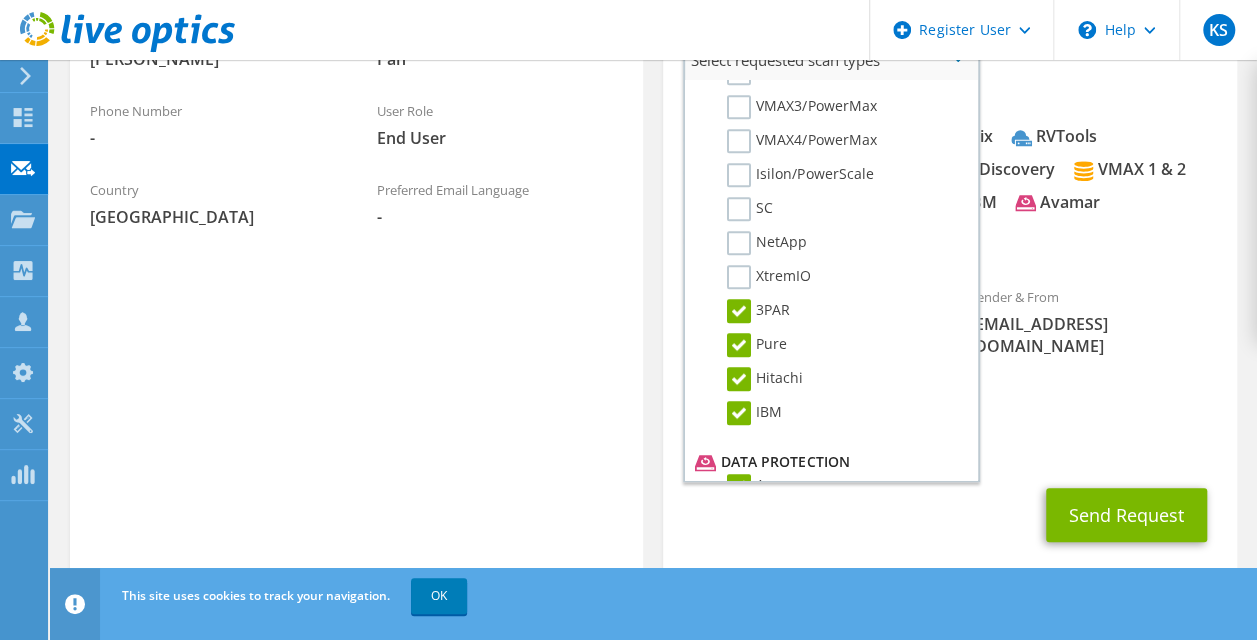 click on "3PAR" at bounding box center [758, 311] 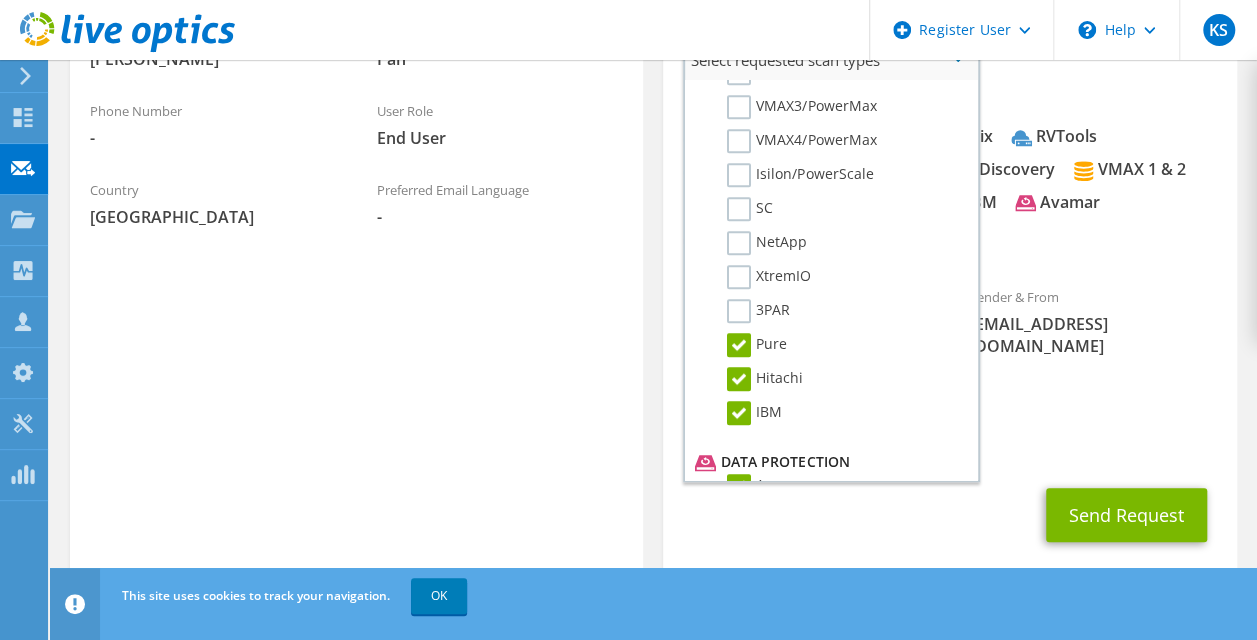 scroll, scrollTop: 594, scrollLeft: 0, axis: vertical 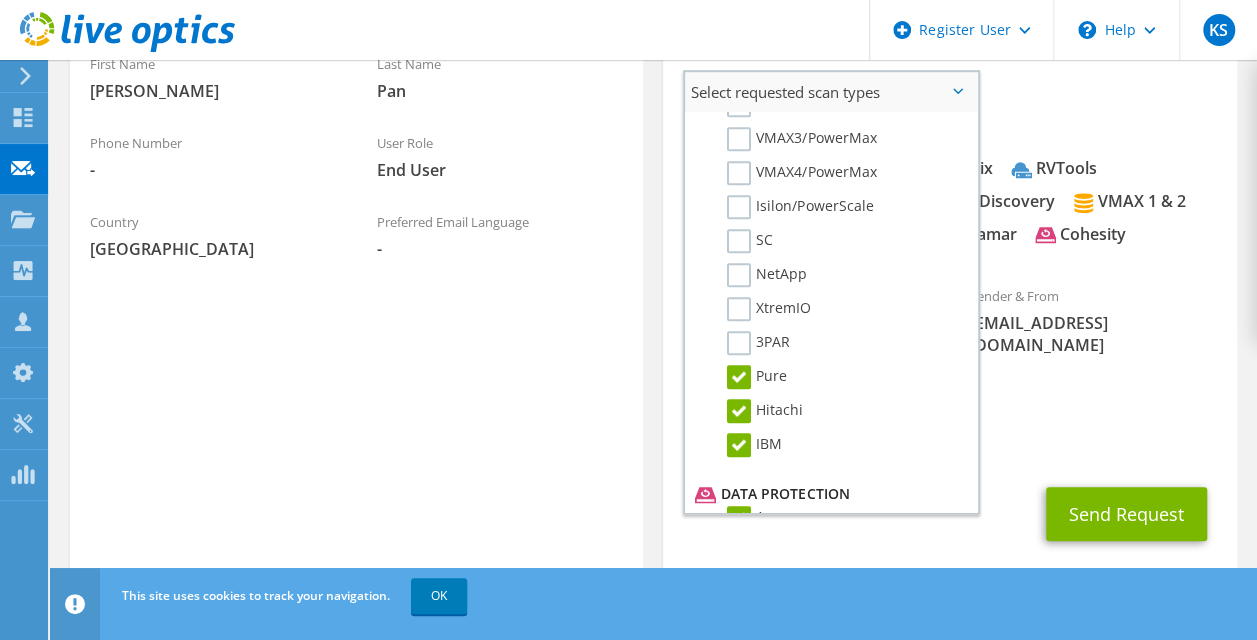 click on "Pure" at bounding box center (757, 377) 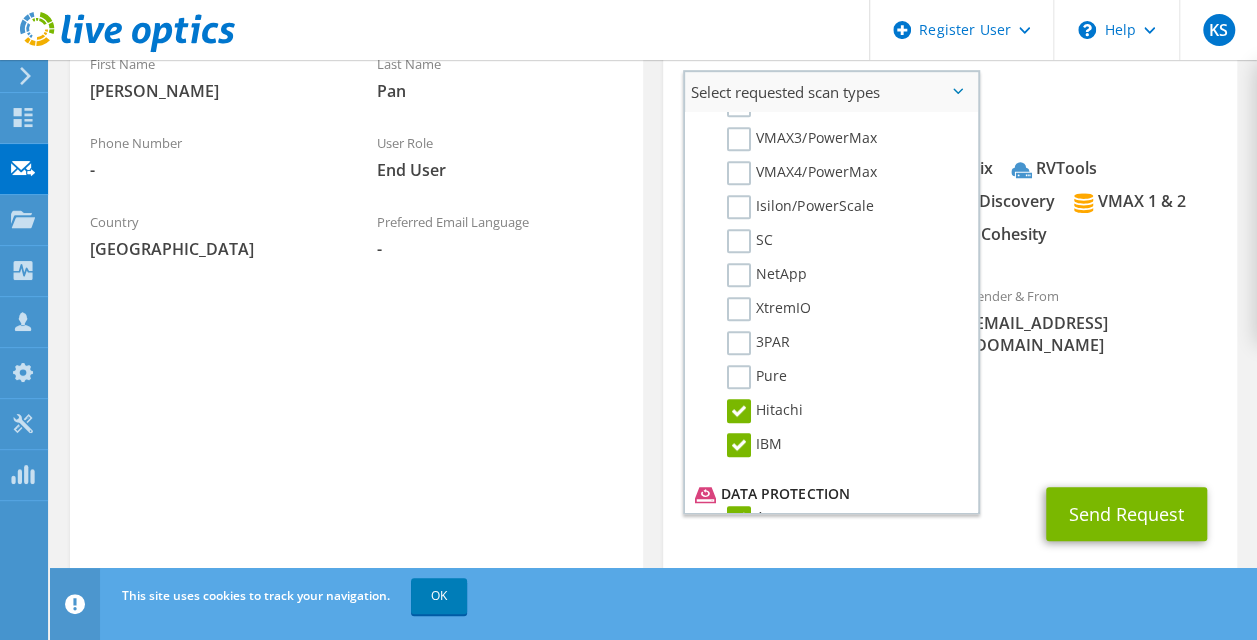 click on "Hitachi" at bounding box center [765, 411] 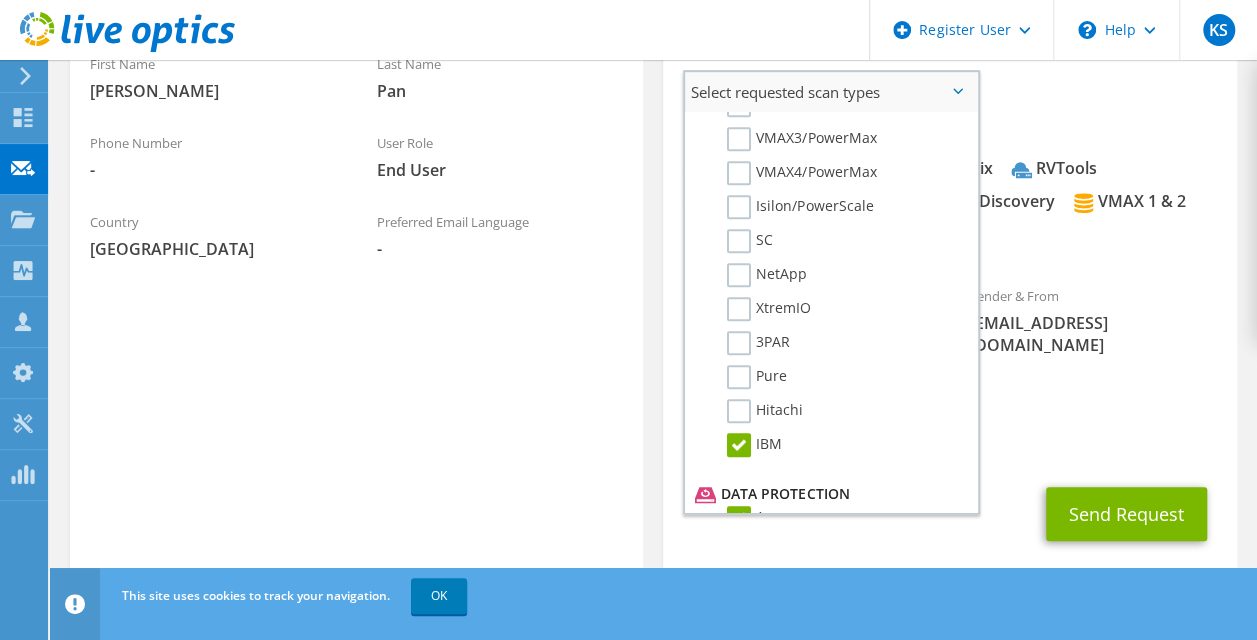 click on "IBM" at bounding box center [754, 445] 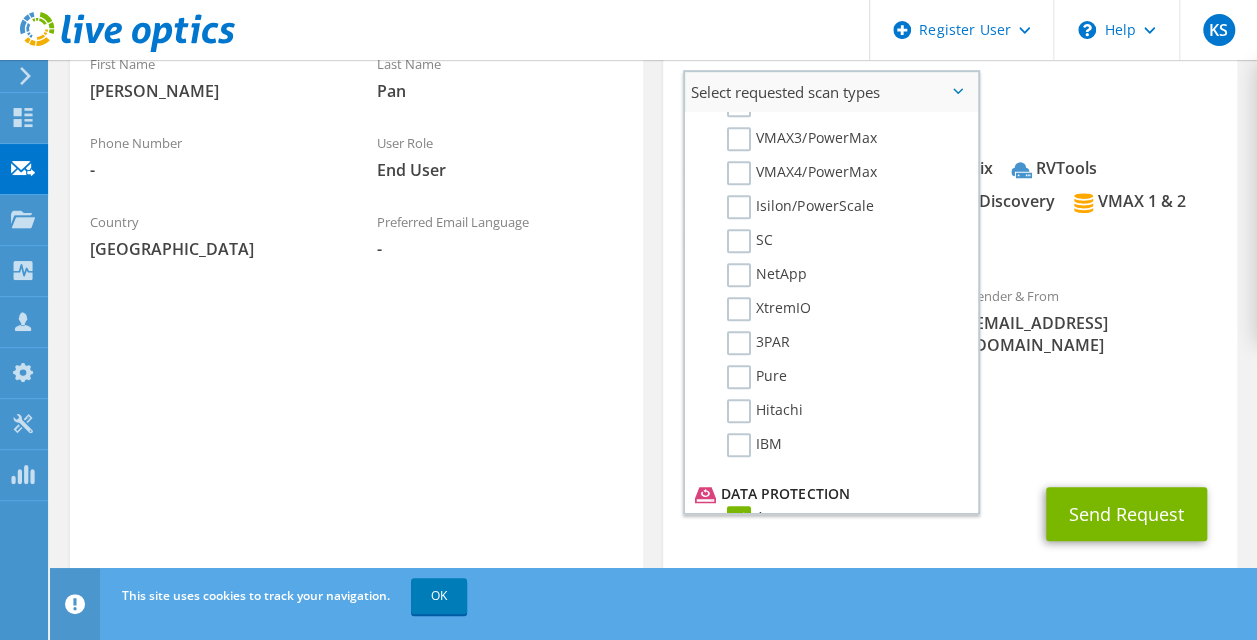 scroll, scrollTop: 600, scrollLeft: 0, axis: vertical 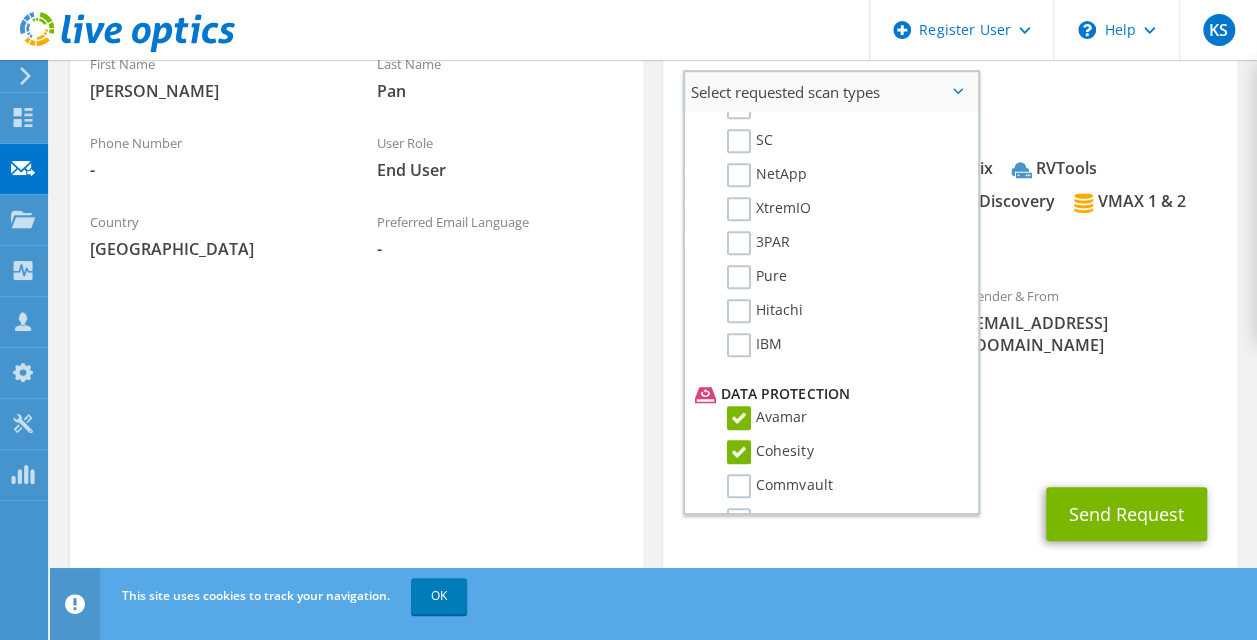 click on "Avamar" at bounding box center [767, 418] 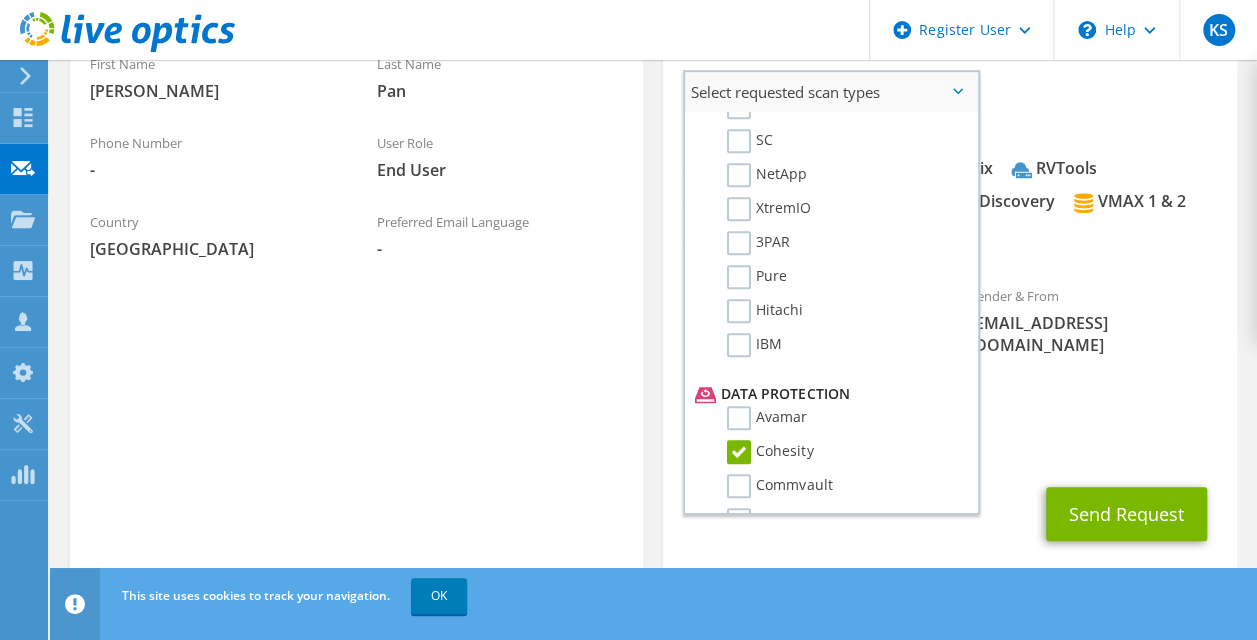 click on "Cohesity" at bounding box center [770, 452] 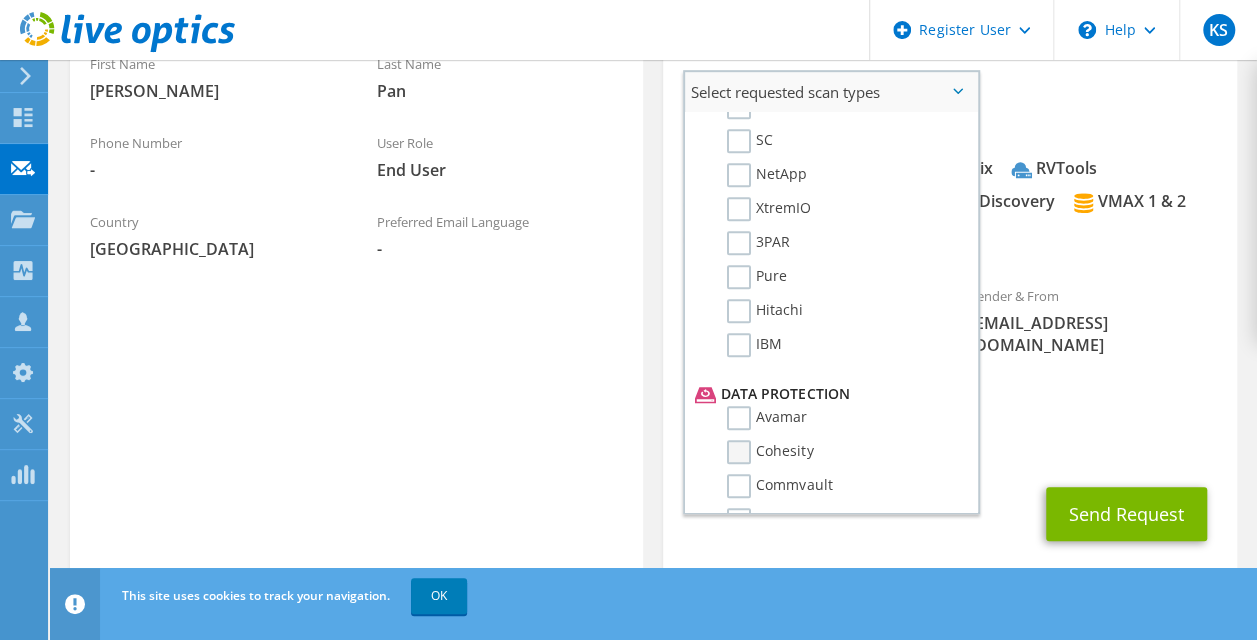 scroll, scrollTop: 560, scrollLeft: 0, axis: vertical 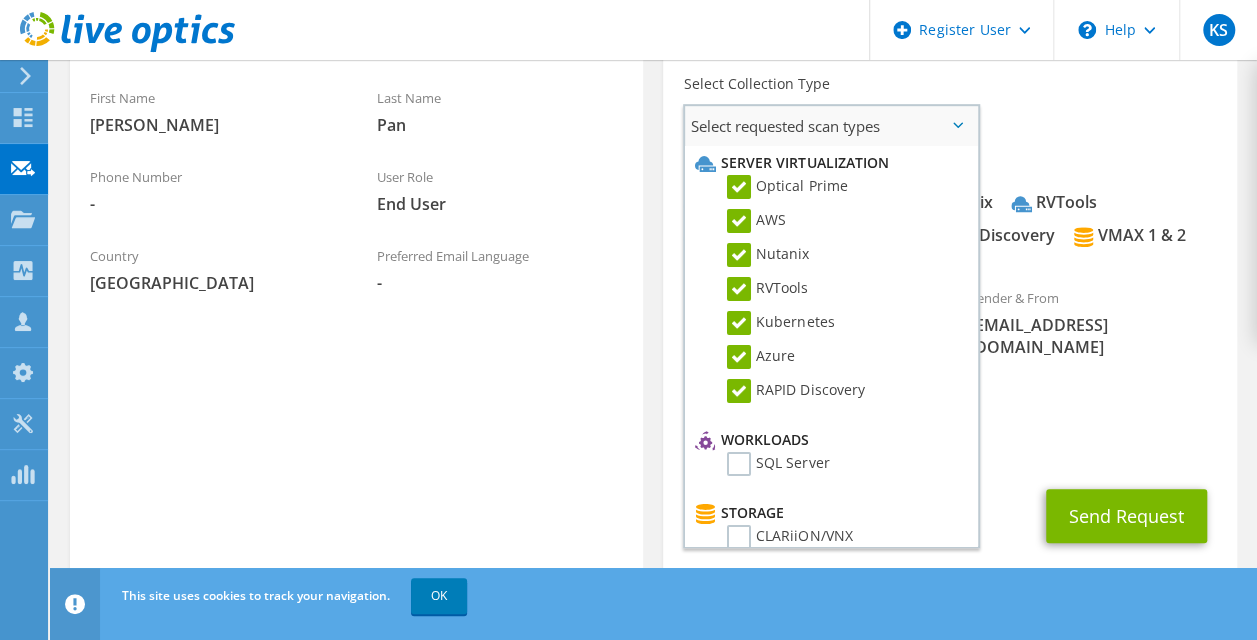 click on "AWS" at bounding box center [756, 221] 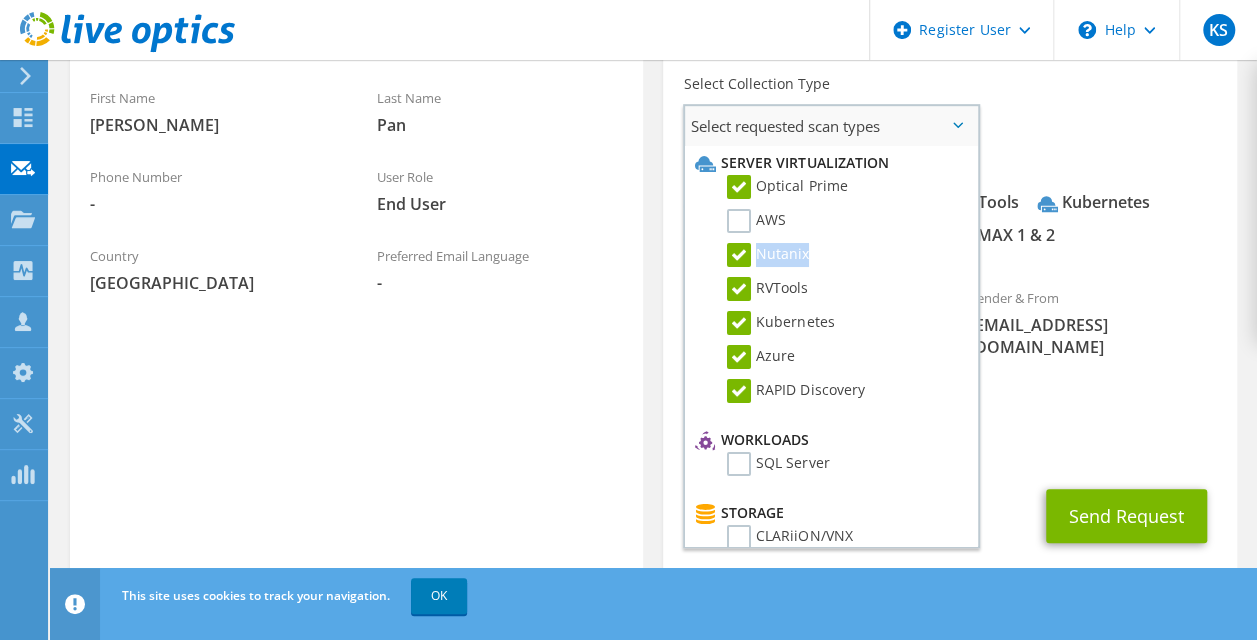click on "Nutanix" at bounding box center (768, 255) 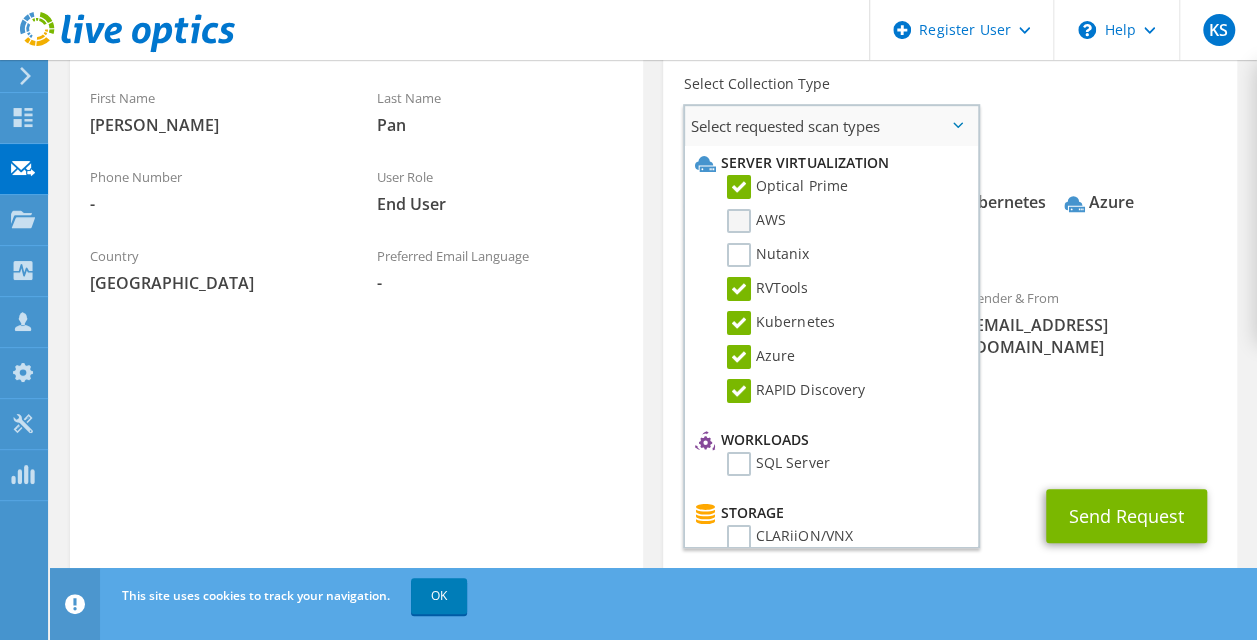 click on "AWS" at bounding box center [756, 221] 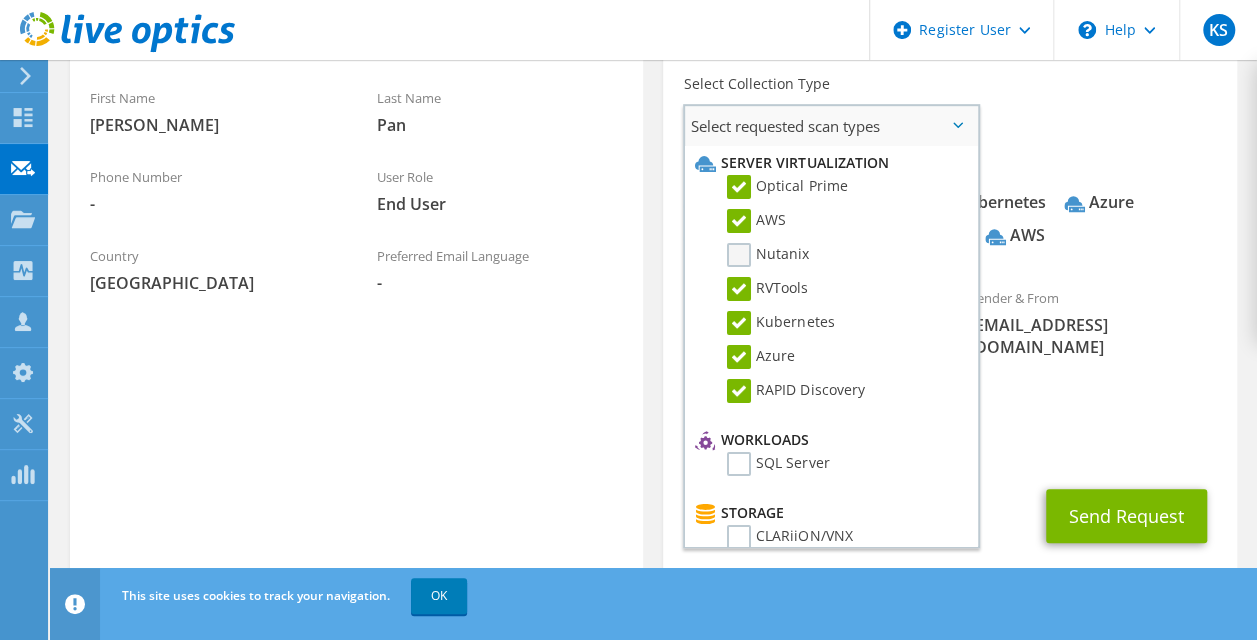 click on "Nutanix" at bounding box center (768, 255) 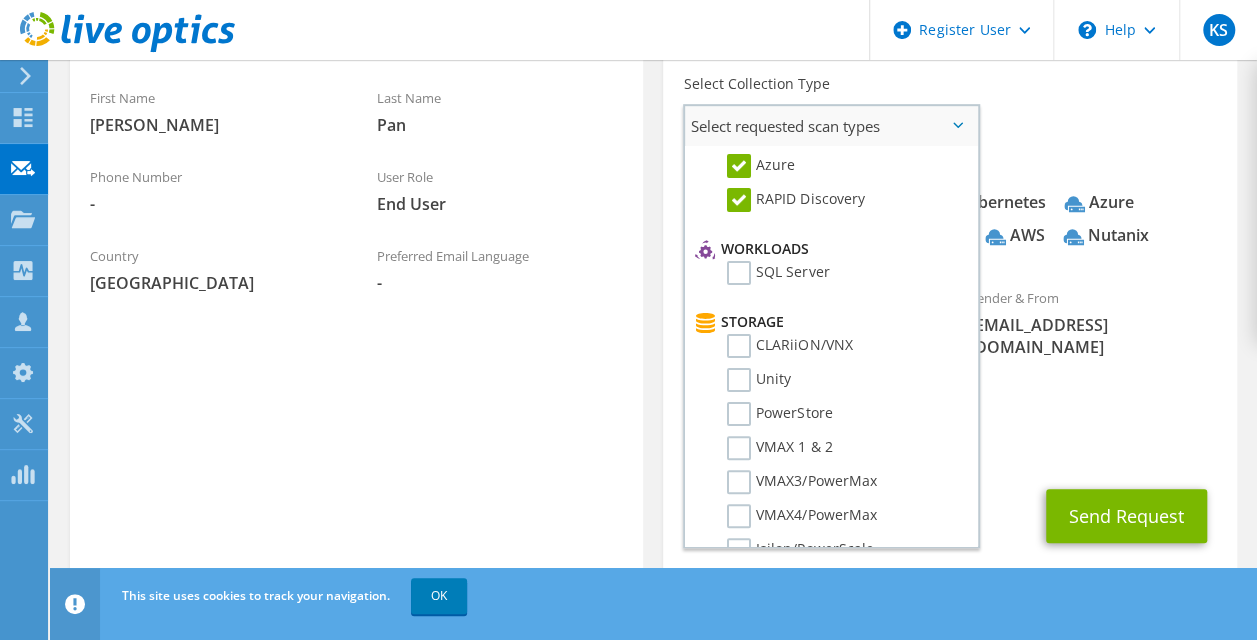 scroll, scrollTop: 200, scrollLeft: 0, axis: vertical 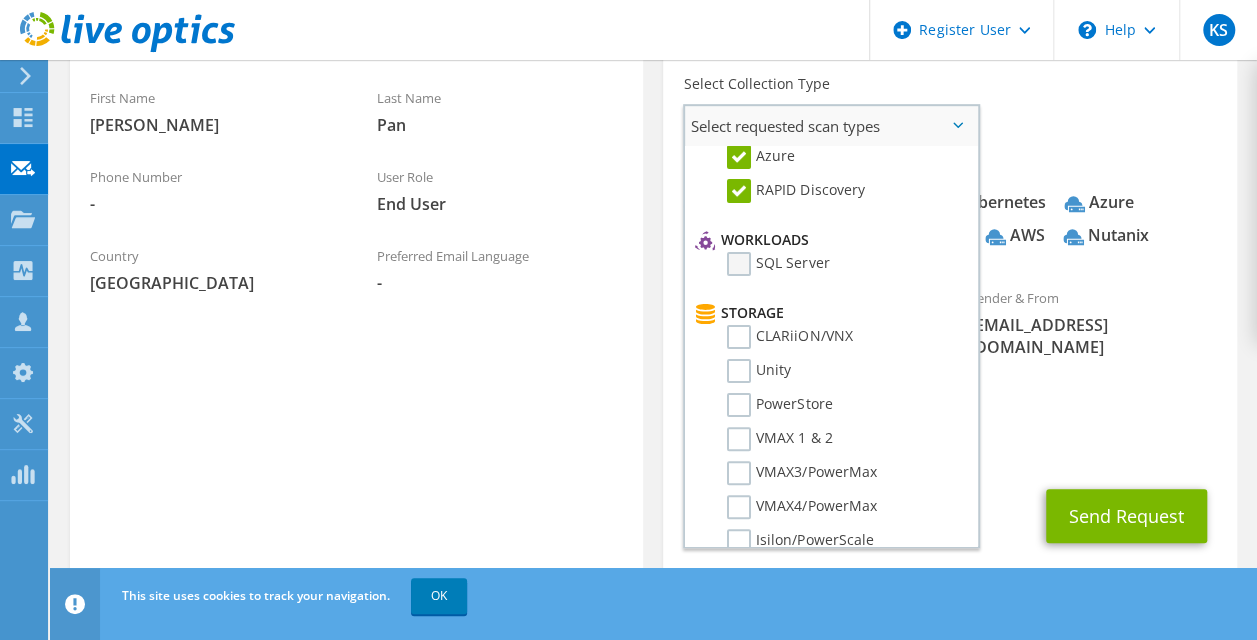 click on "SQL Server" at bounding box center [778, 264] 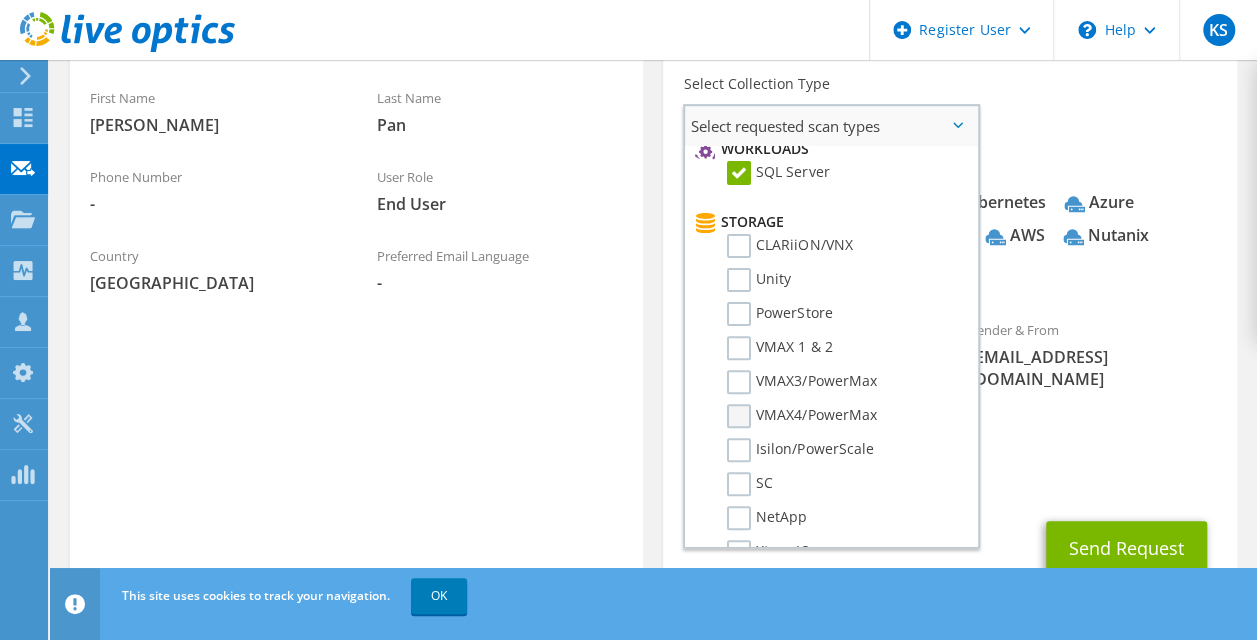 scroll, scrollTop: 100, scrollLeft: 0, axis: vertical 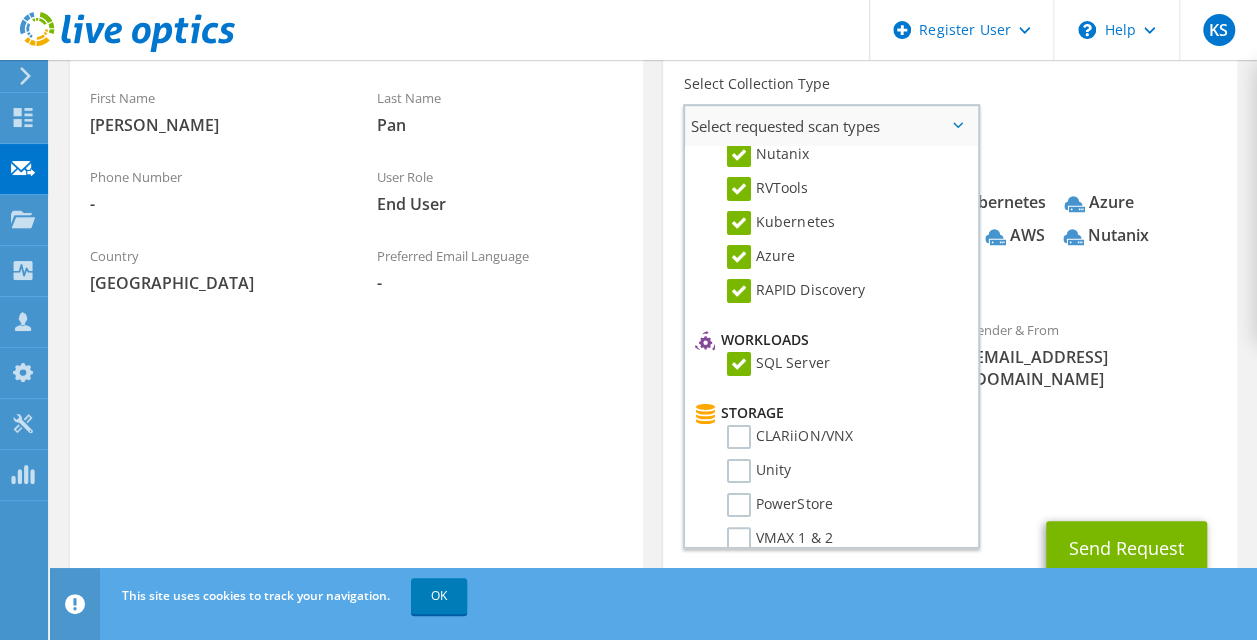 click on "SQL Server" at bounding box center [778, 364] 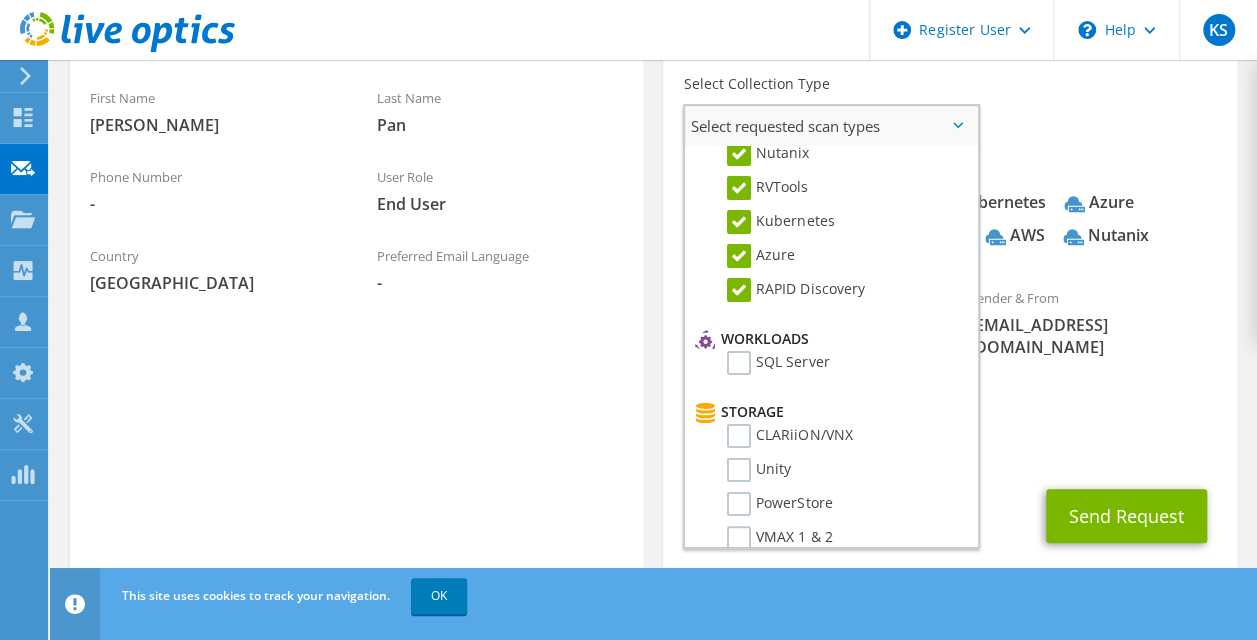 scroll, scrollTop: 100, scrollLeft: 0, axis: vertical 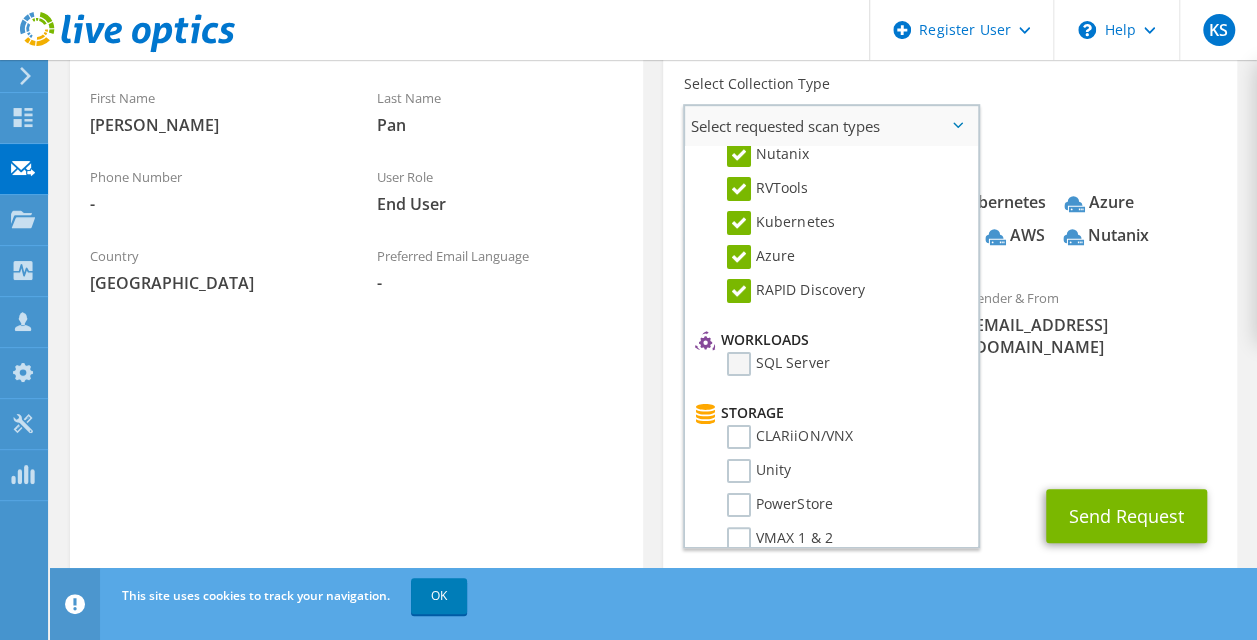 click on "SQL Server" at bounding box center [778, 364] 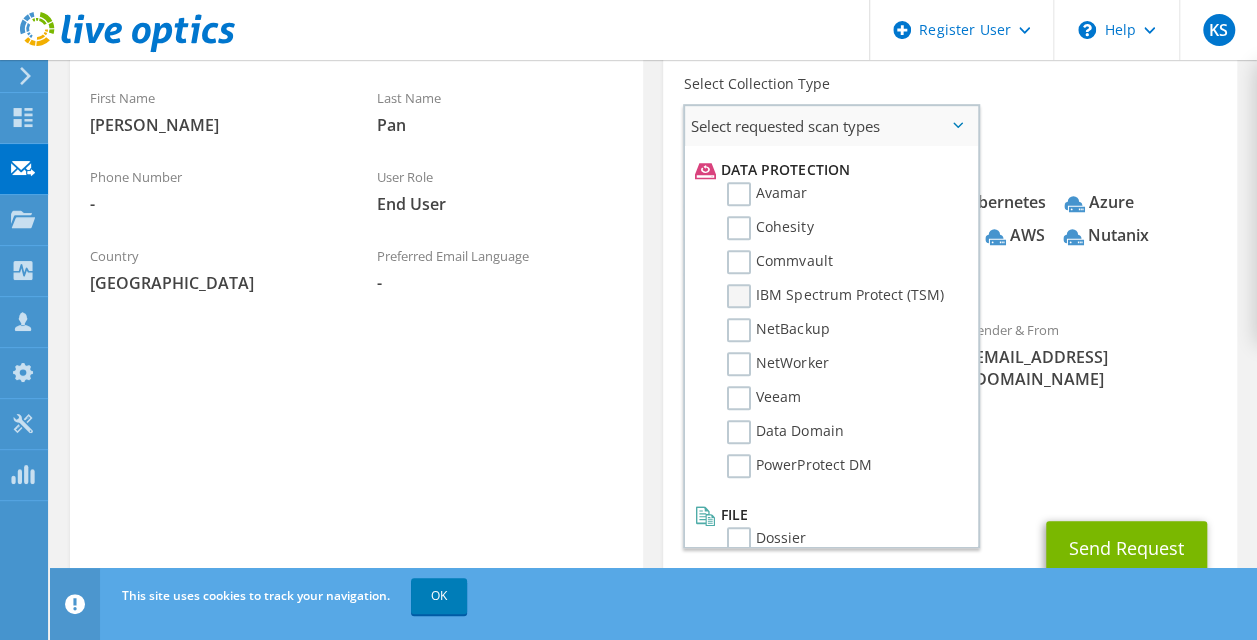 scroll, scrollTop: 883, scrollLeft: 0, axis: vertical 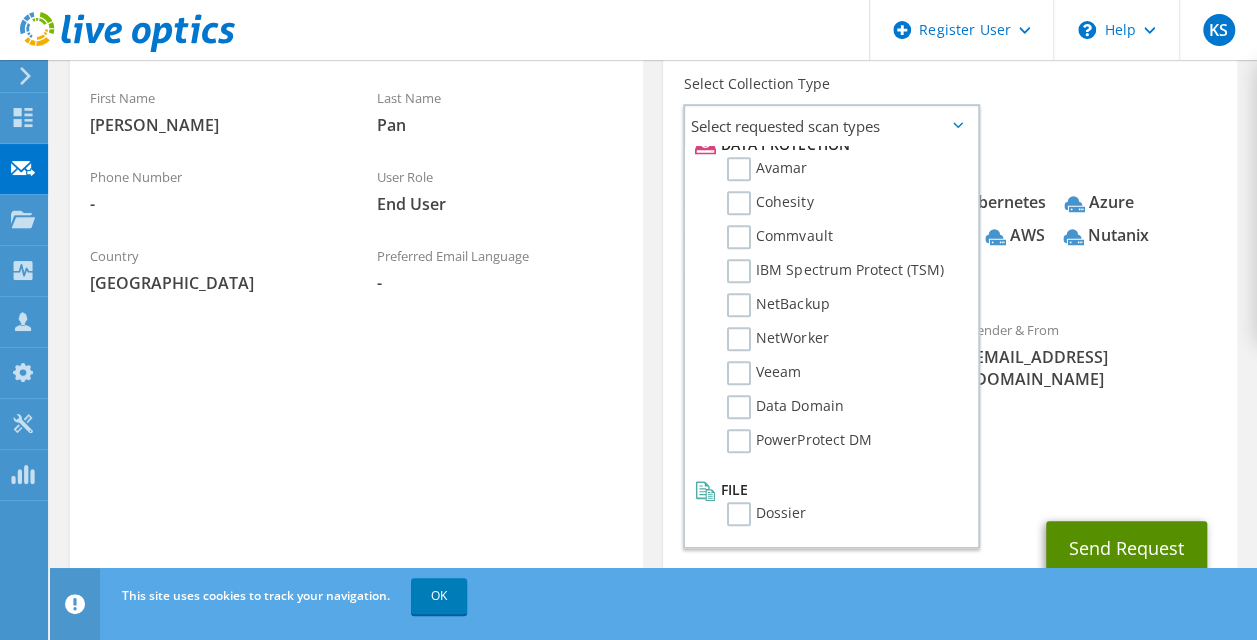 click on "Send Request" at bounding box center [1126, 548] 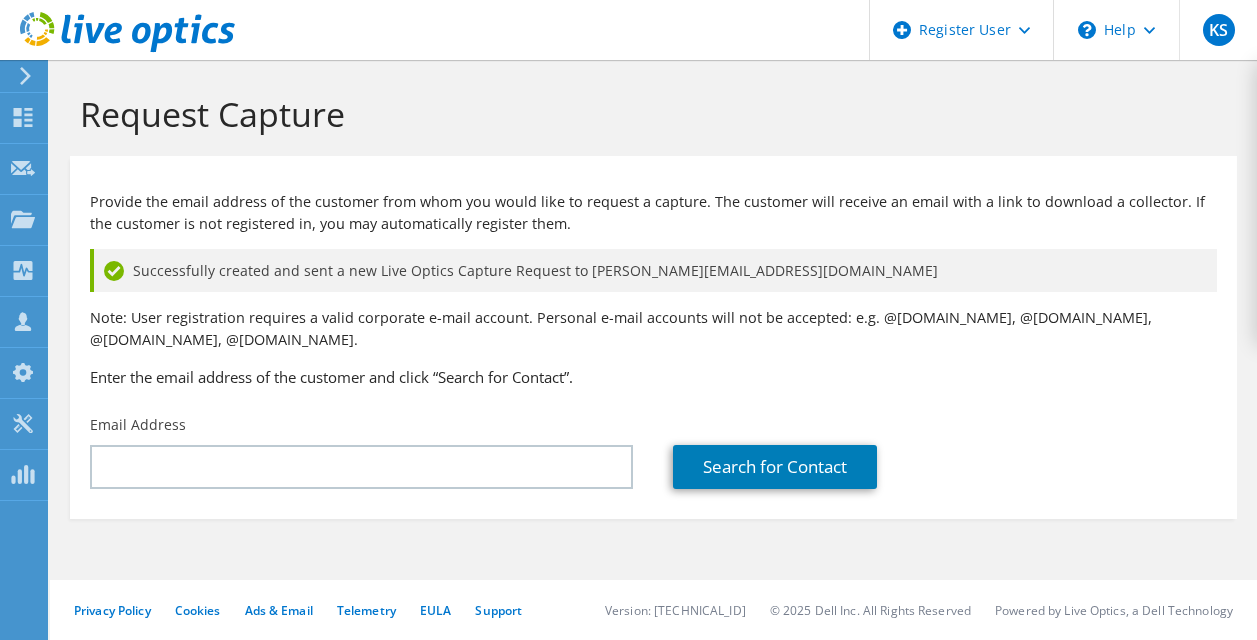 scroll, scrollTop: 0, scrollLeft: 0, axis: both 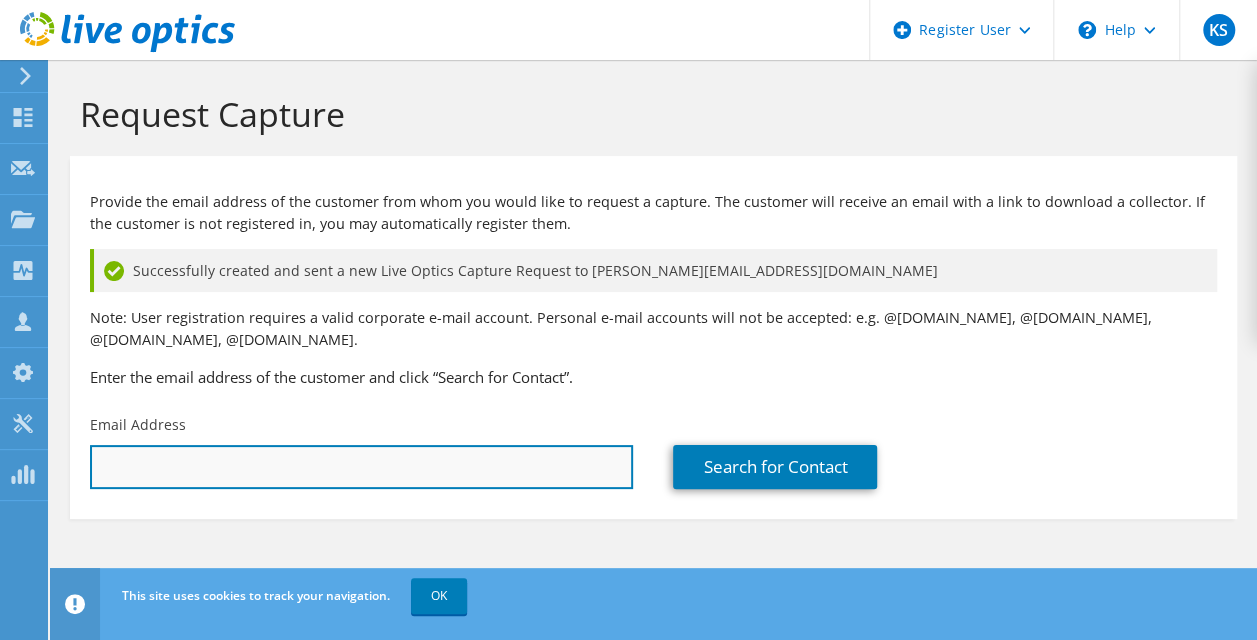click at bounding box center [361, 467] 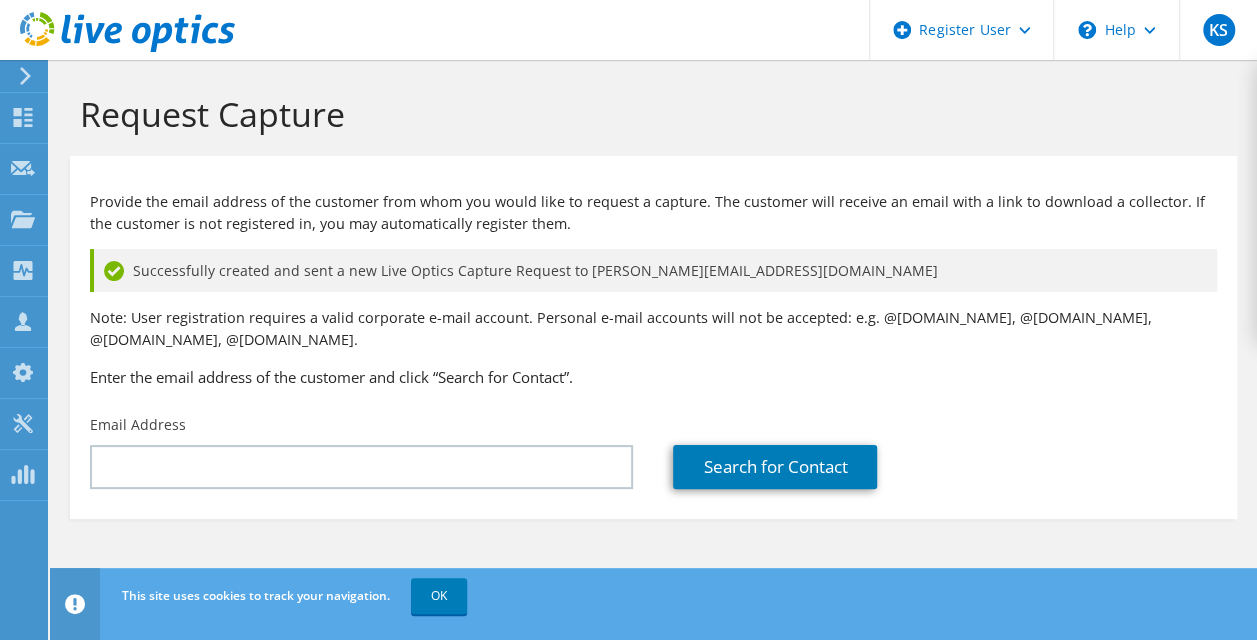 click on "Provide the email address of the customer from whom you would like to request a capture. The customer will receive an email with a link to download a collector. If the customer is not registered in, you may automatically register them.
Successfully created and sent a new Live Optics Capture Request to  frank.pan@newebinfo.com.tw
Note: User registration requires a valid corporate e-mail account. Personal e-mail accounts will not be accepted: e.g. @gmail.com, @yahoo.com, @outlook.com, @hotmail.com.
Enter the email address of the customer and click “Search for Contact”." at bounding box center (653, 285) 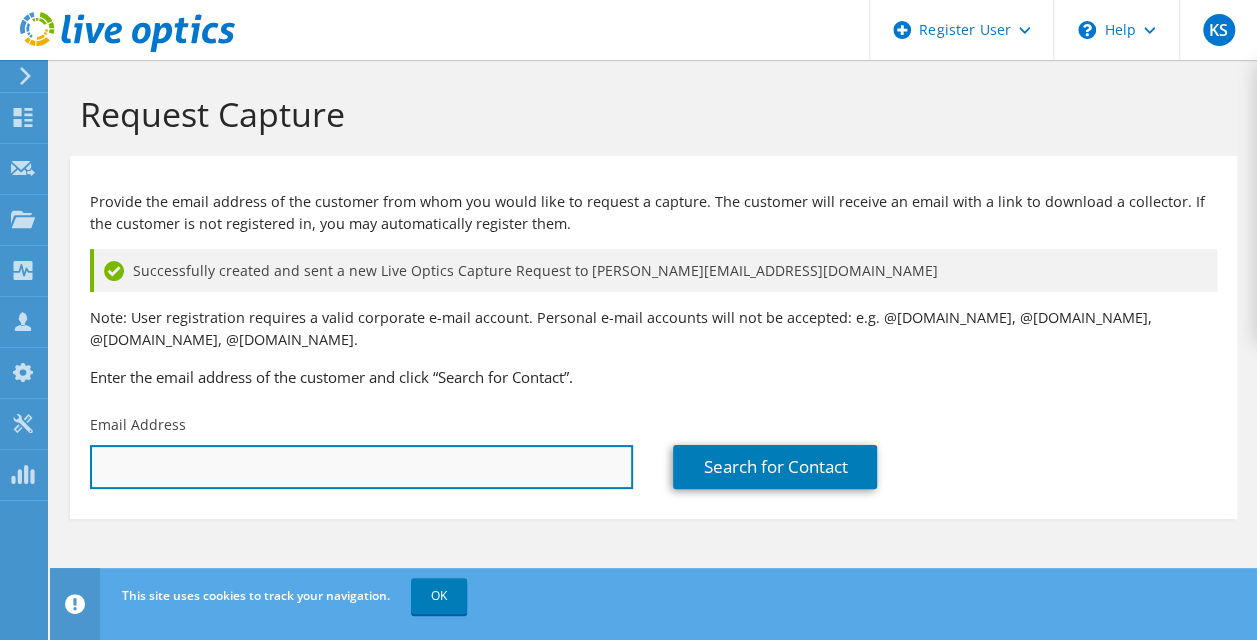 click at bounding box center (361, 467) 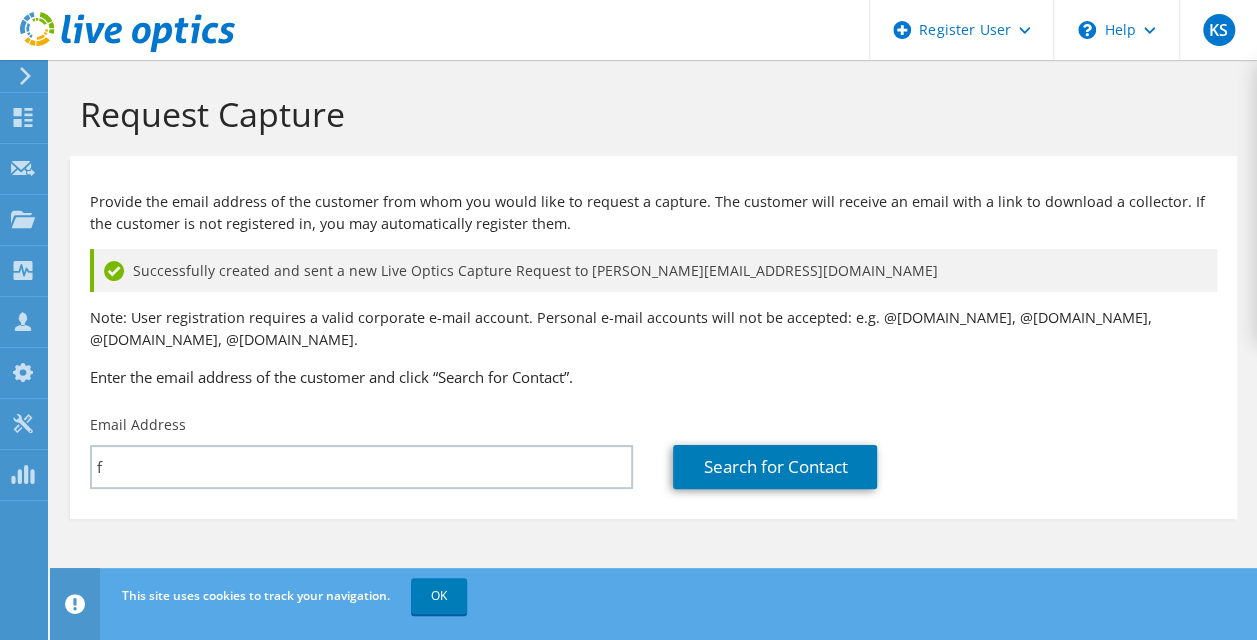 click on "Email Address
f" at bounding box center (361, 452) 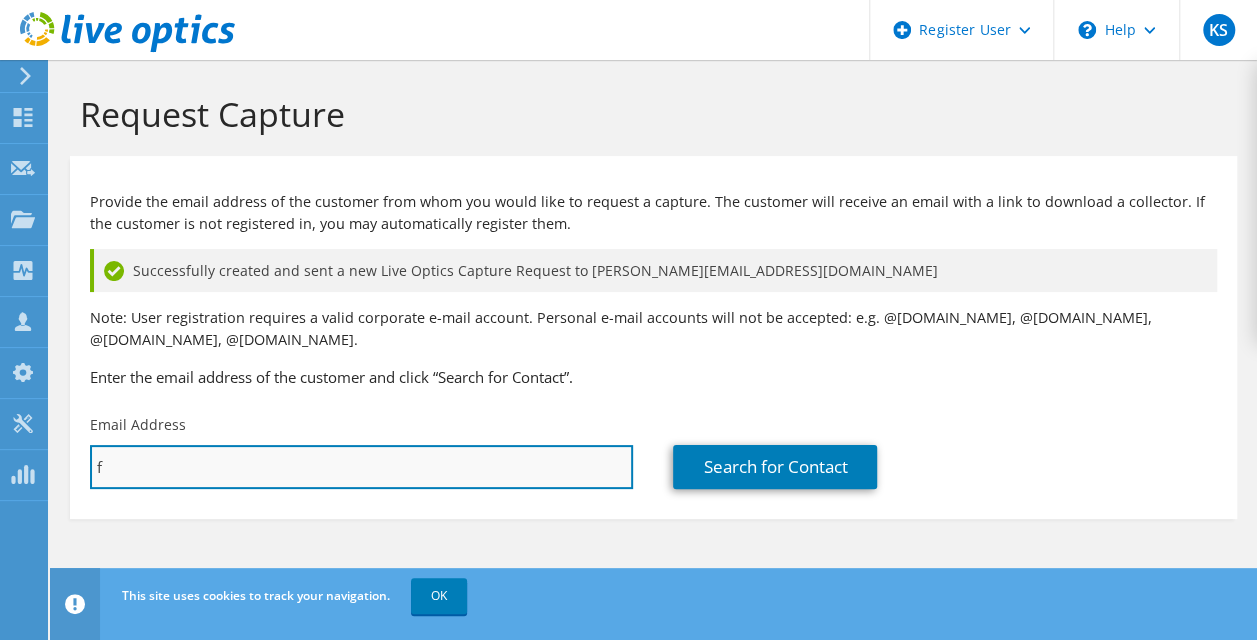 click on "f" at bounding box center [361, 467] 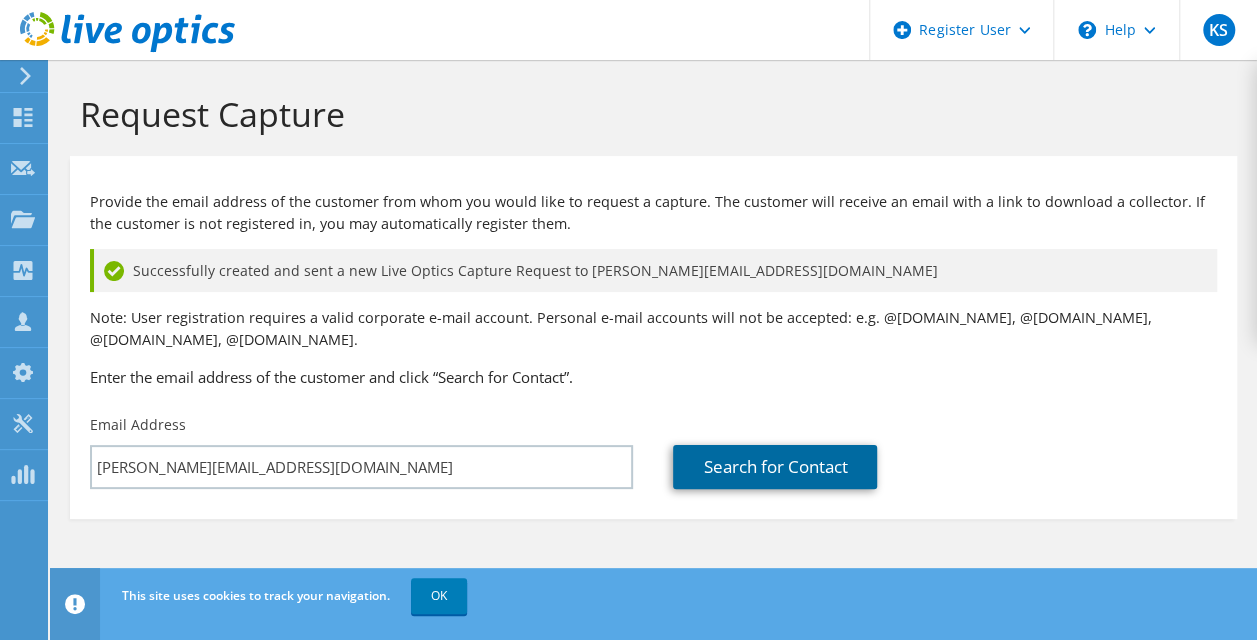 click on "Search for Contact" at bounding box center [775, 467] 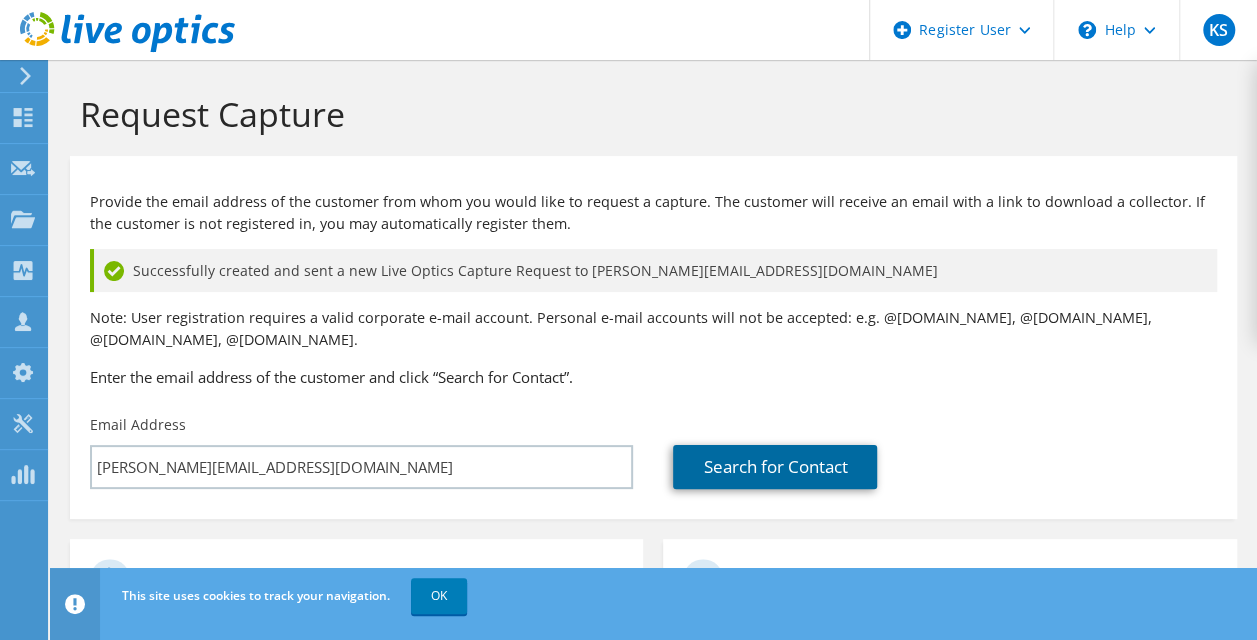 click on "Search for Contact" at bounding box center [775, 467] 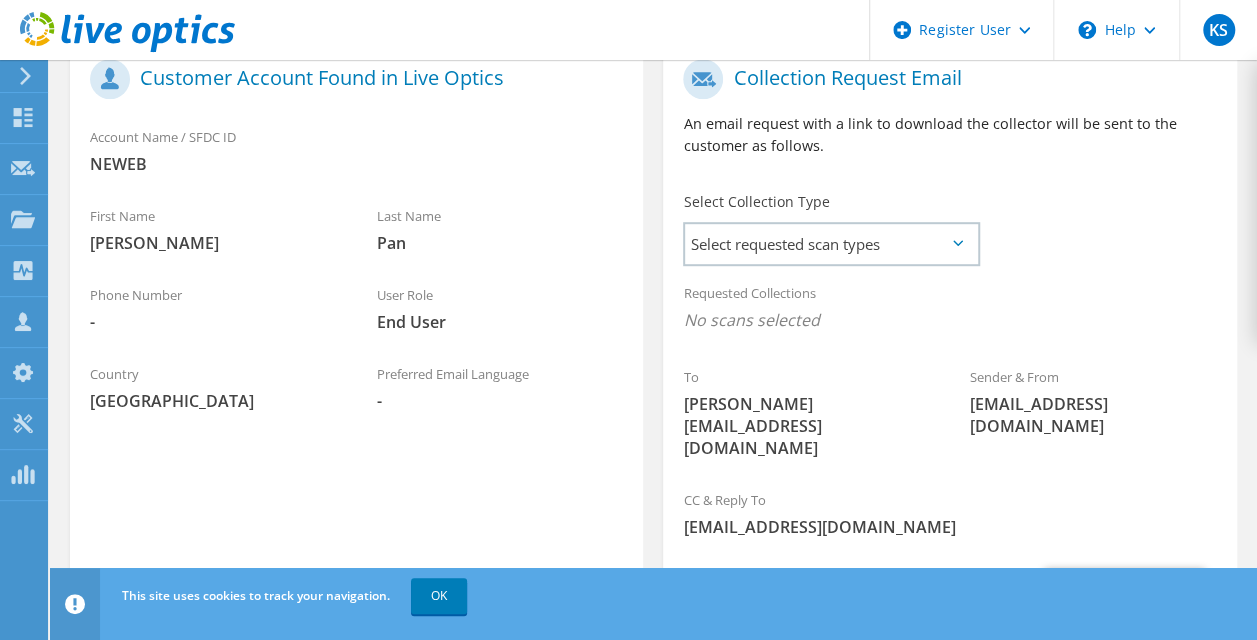 scroll, scrollTop: 579, scrollLeft: 0, axis: vertical 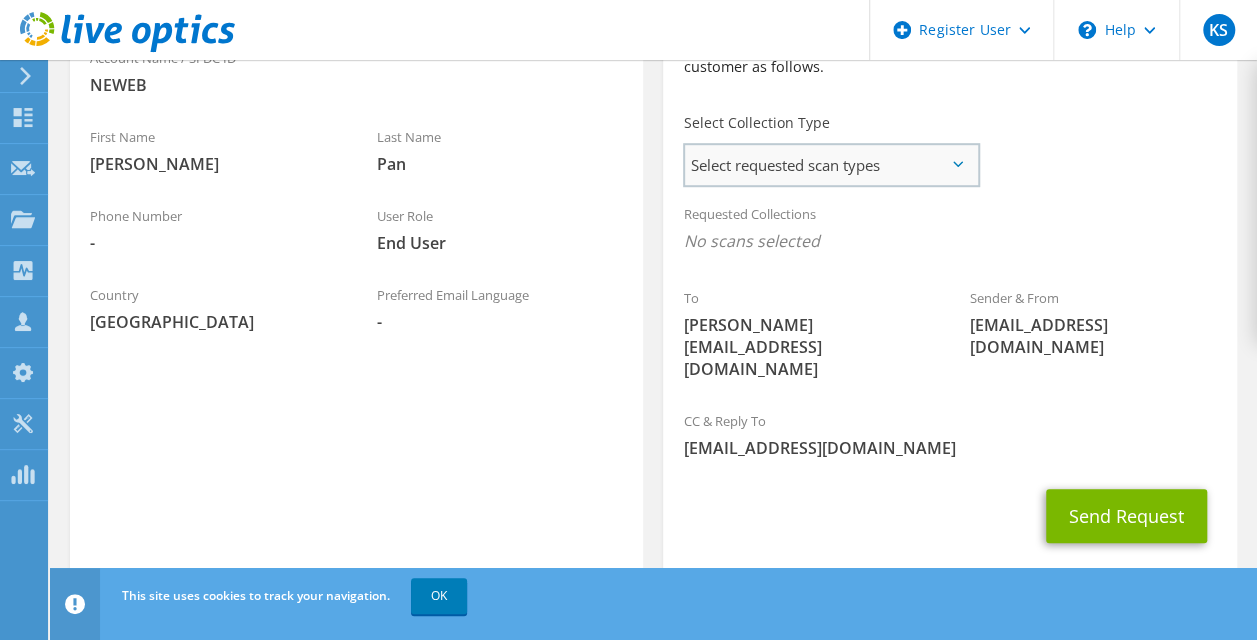 click on "Select requested scan types" at bounding box center [831, 165] 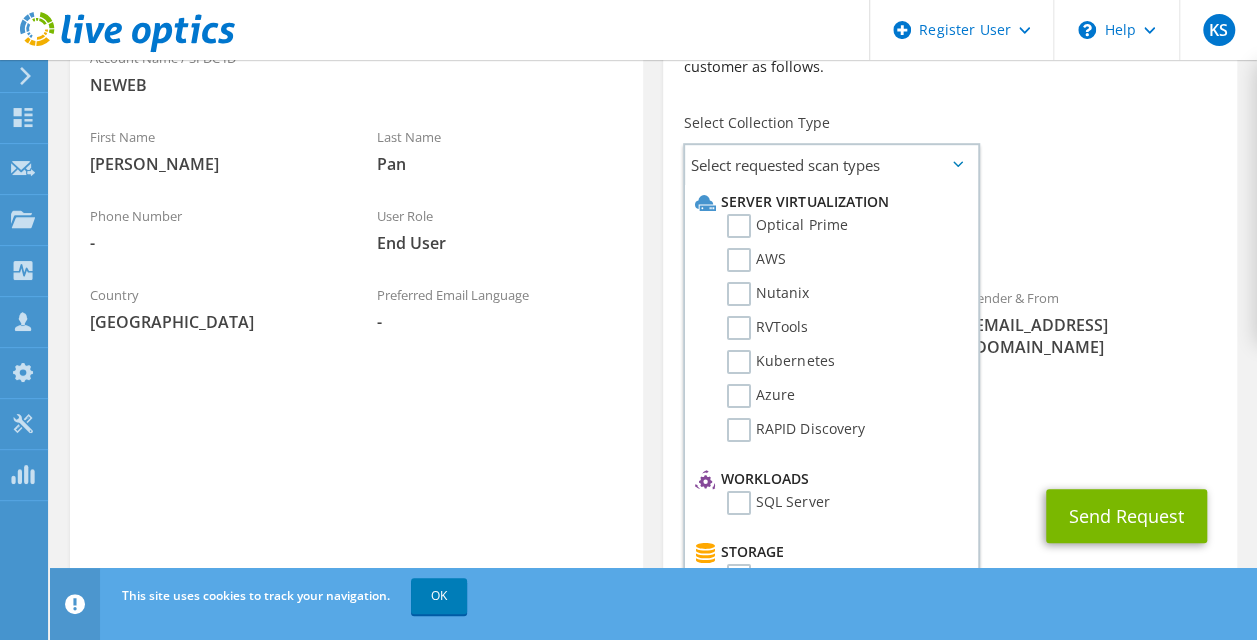 click on "Customer Account Found in Live Optics
Account Name / SFDC ID
NEWEB
First Name
Frank
Last Name
Pan
Phone Number
-
User Role
End User
Country
Taiwan
Preferred Email Language
-" at bounding box center (356, 271) 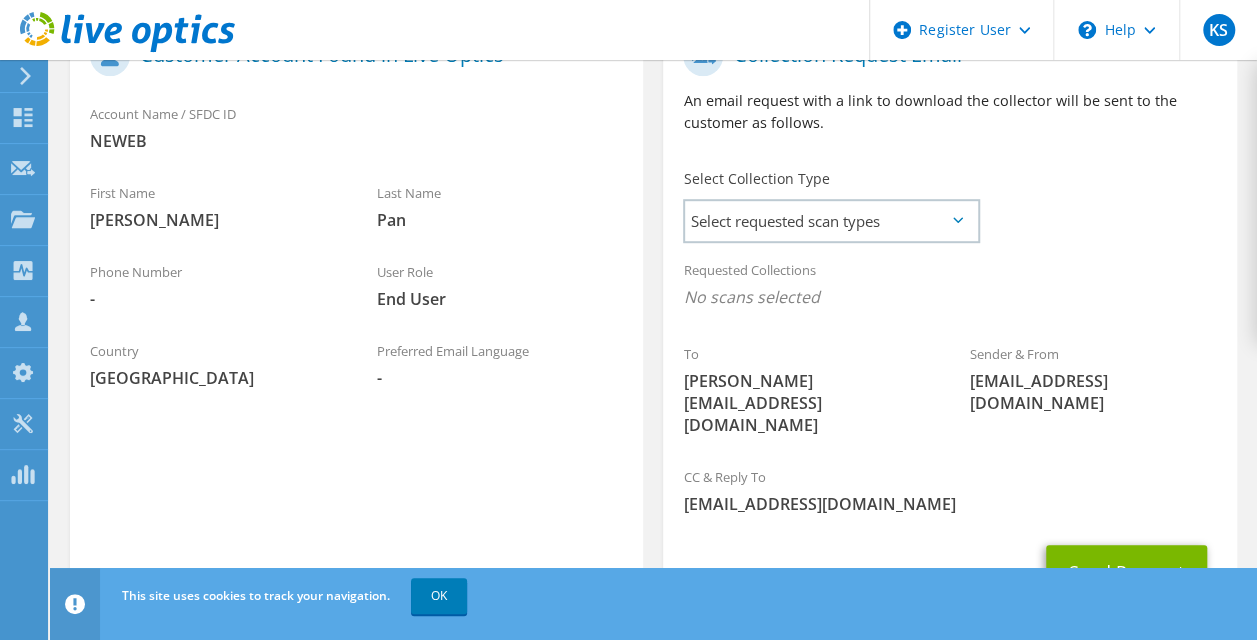 scroll, scrollTop: 479, scrollLeft: 0, axis: vertical 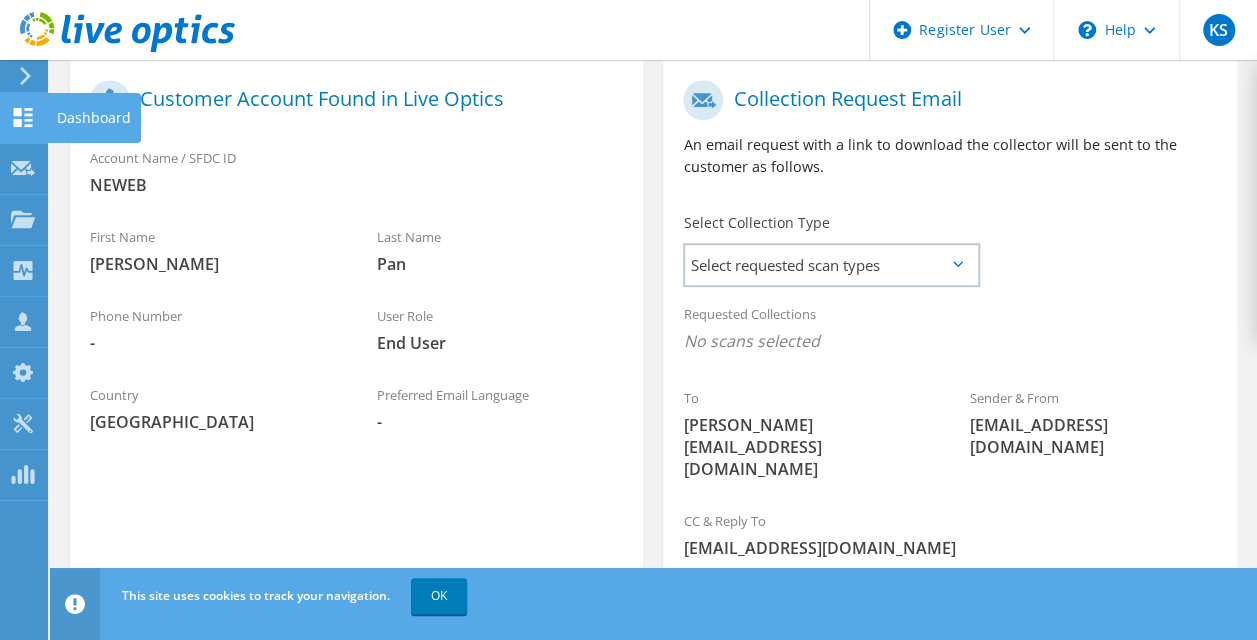 click at bounding box center (23, 120) 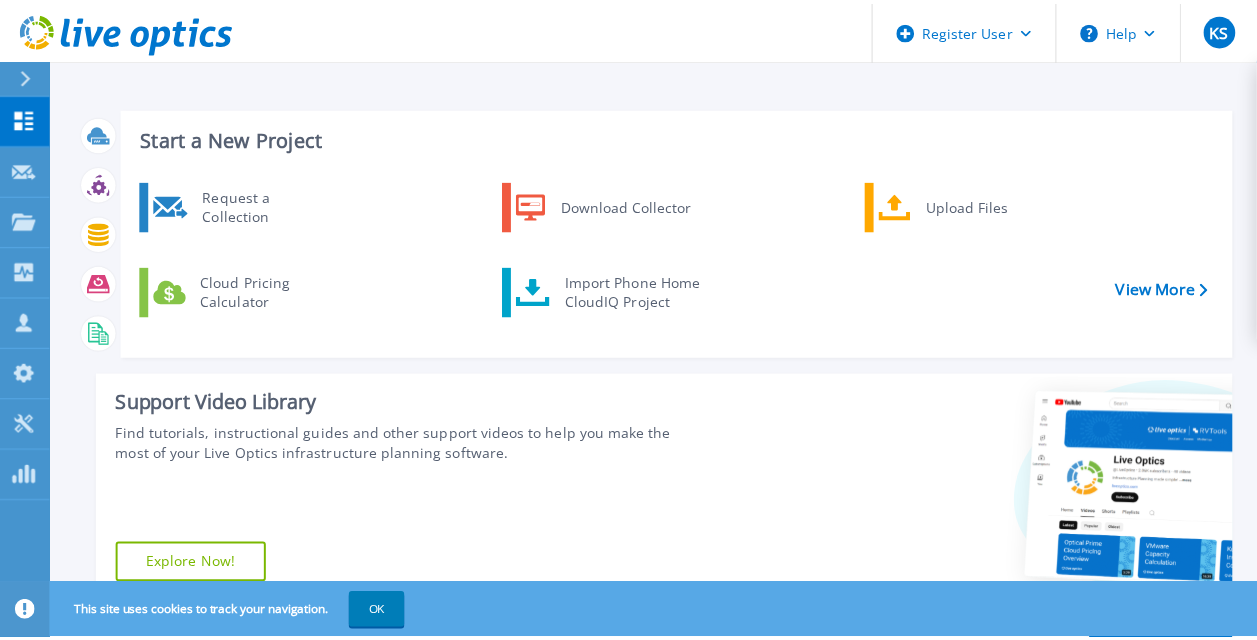 scroll, scrollTop: 0, scrollLeft: 0, axis: both 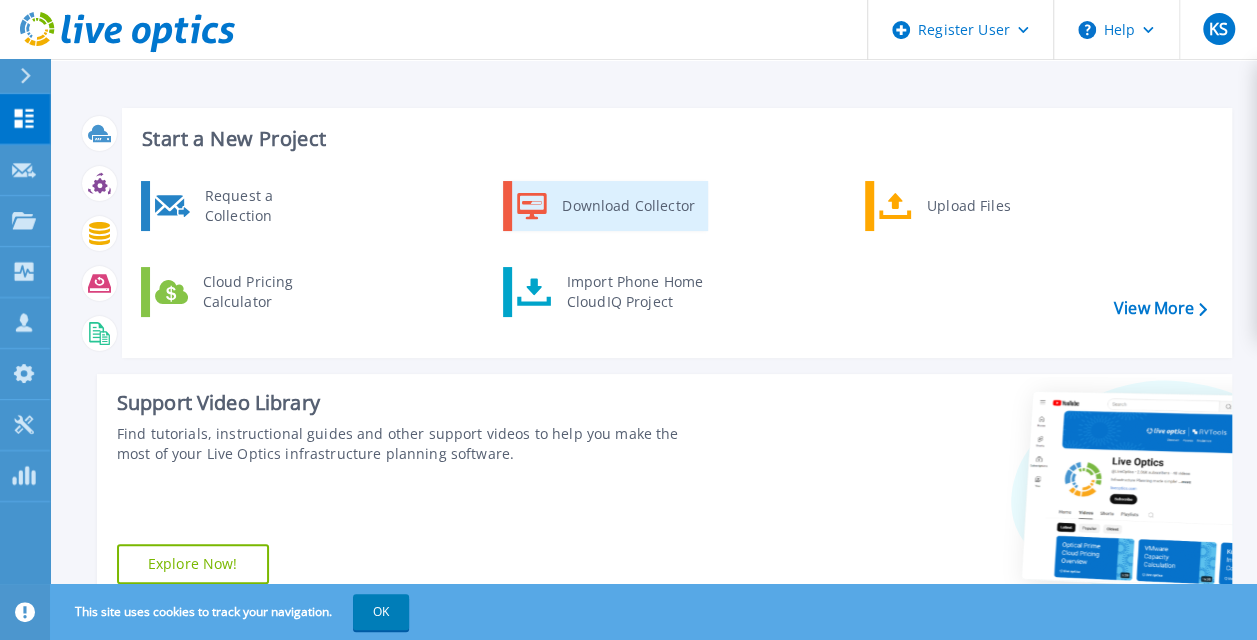 click on "Download Collector" at bounding box center (627, 206) 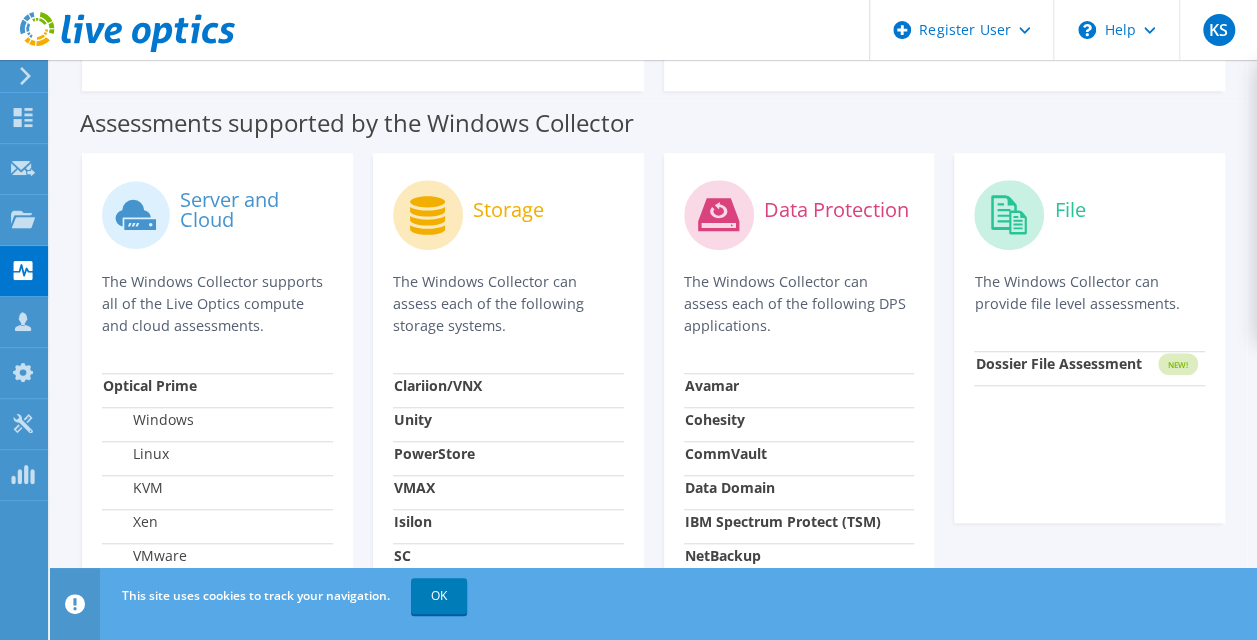 scroll, scrollTop: 82, scrollLeft: 0, axis: vertical 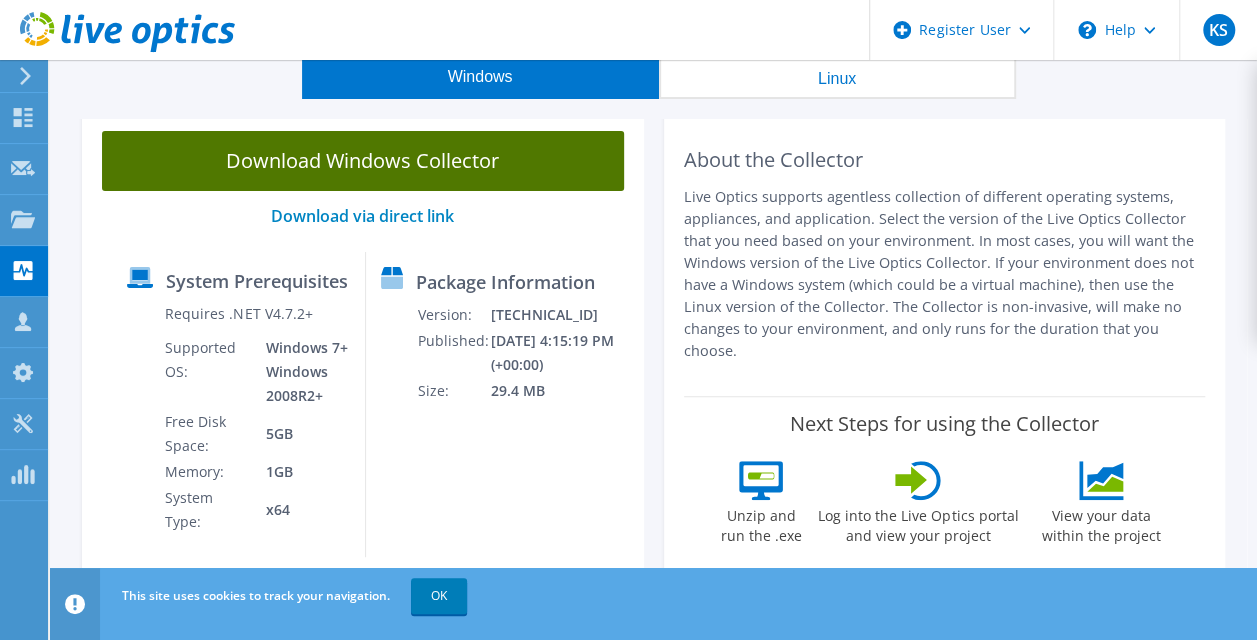 click on "Download Windows Collector" at bounding box center (363, 161) 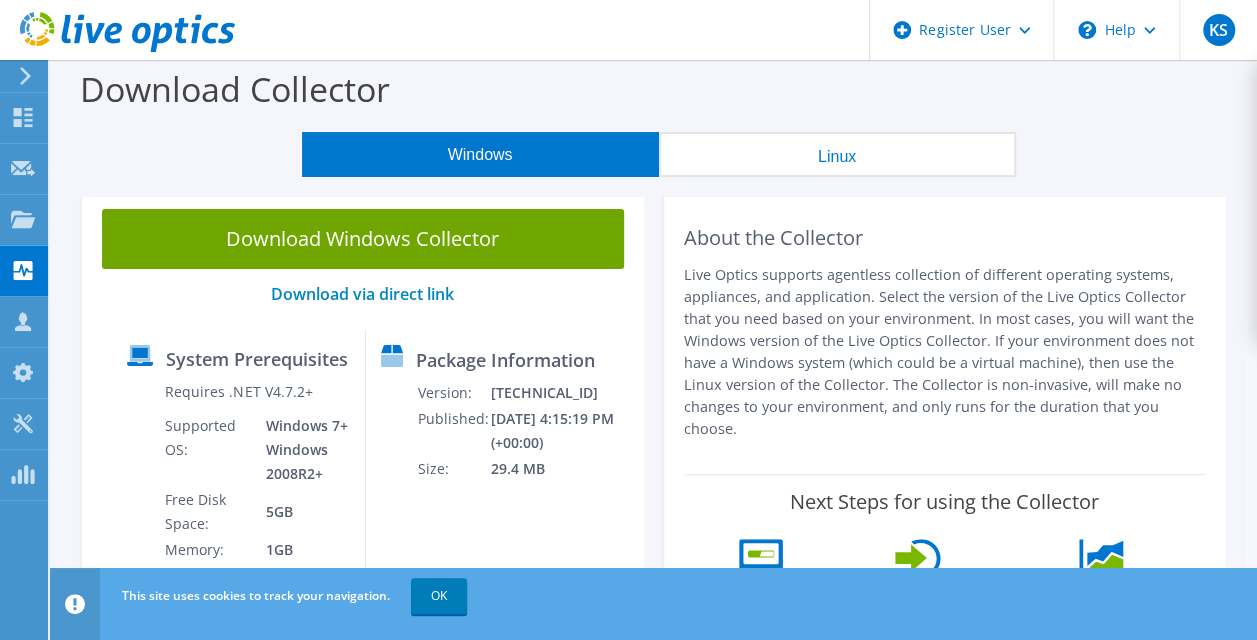 scroll, scrollTop: 0, scrollLeft: 0, axis: both 